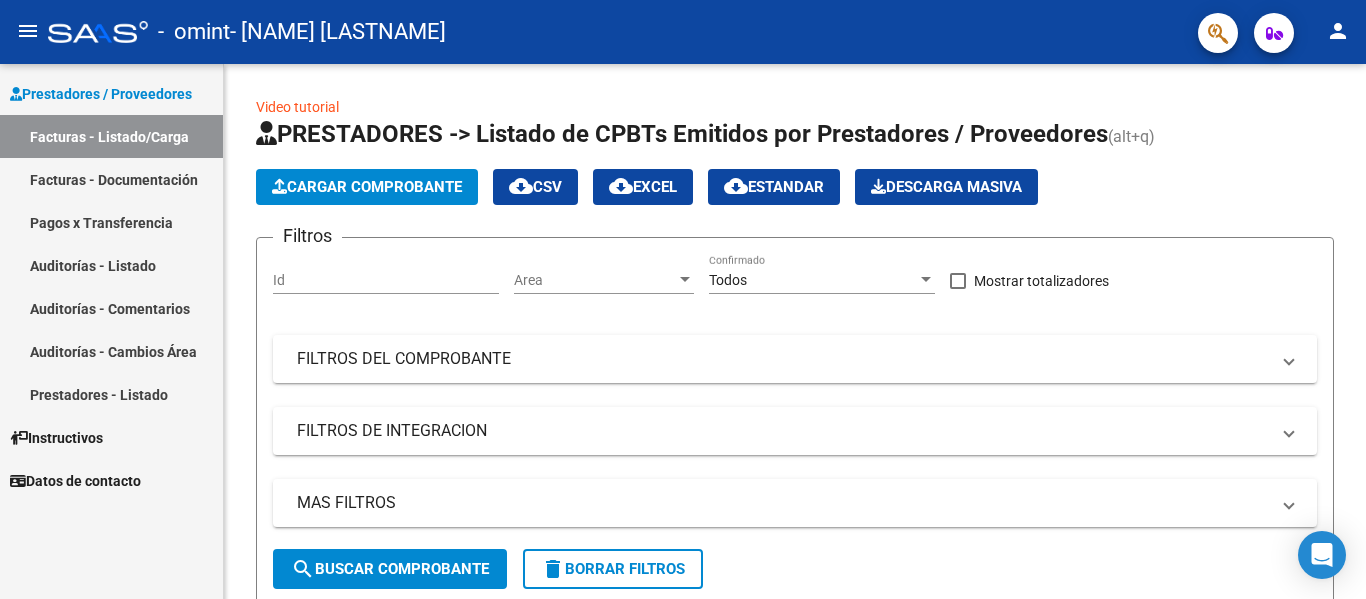 scroll, scrollTop: 0, scrollLeft: 0, axis: both 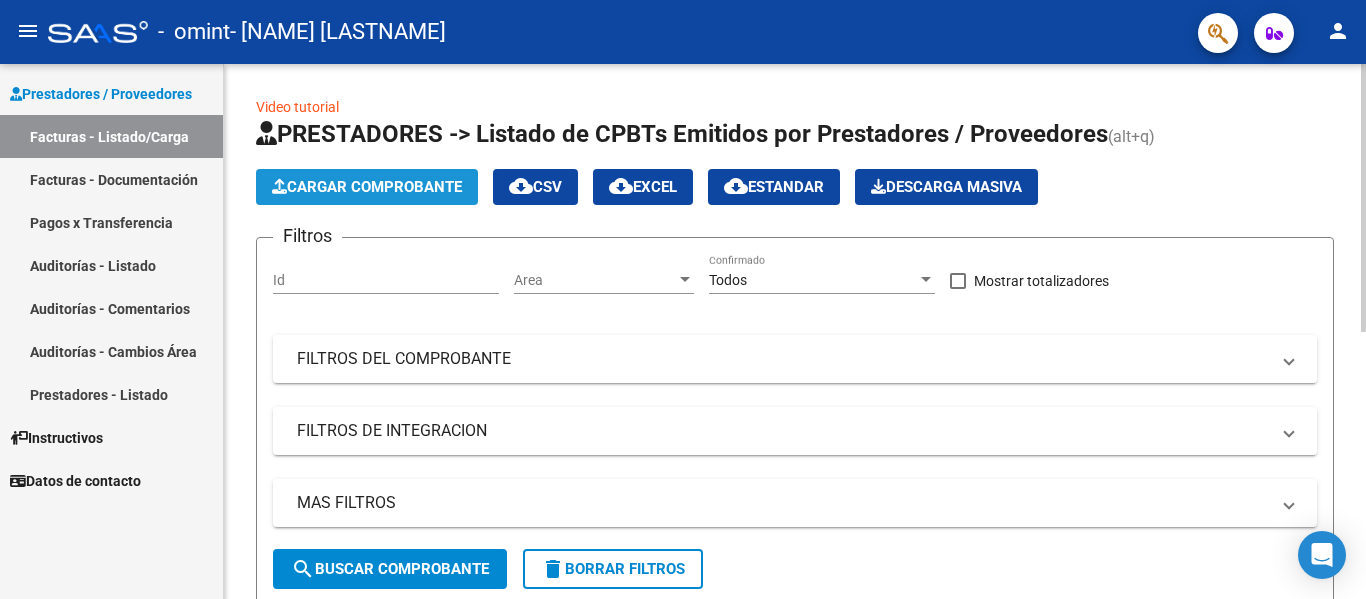 click on "Cargar Comprobante" 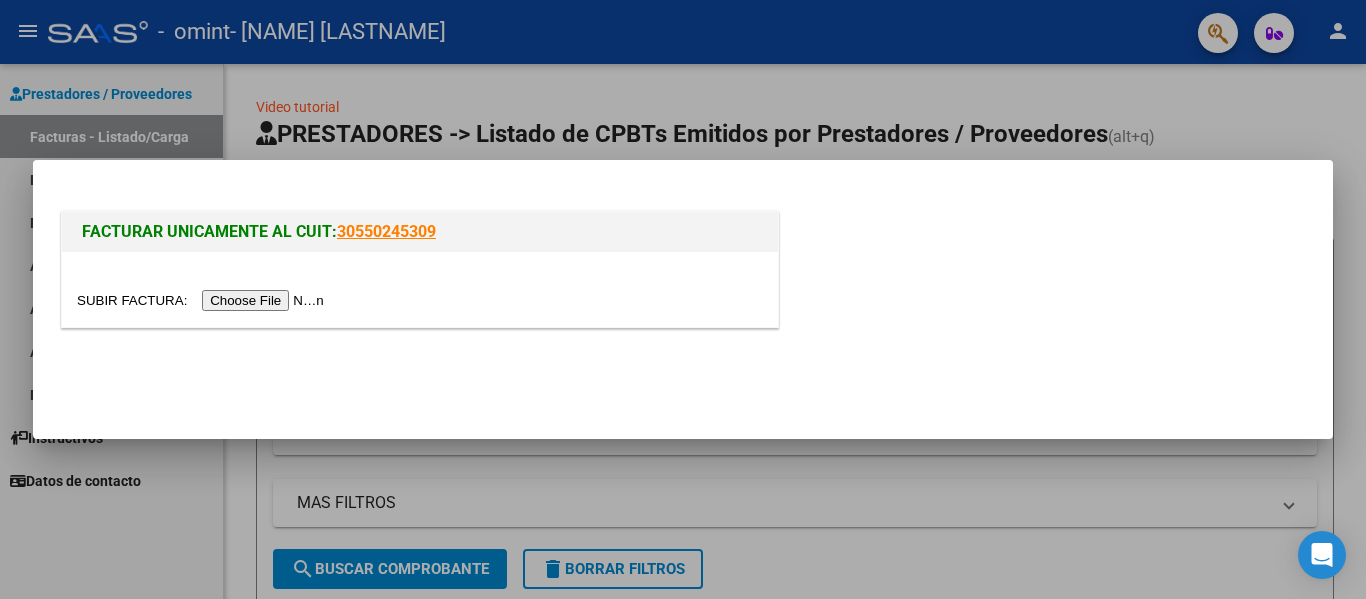 click at bounding box center (203, 300) 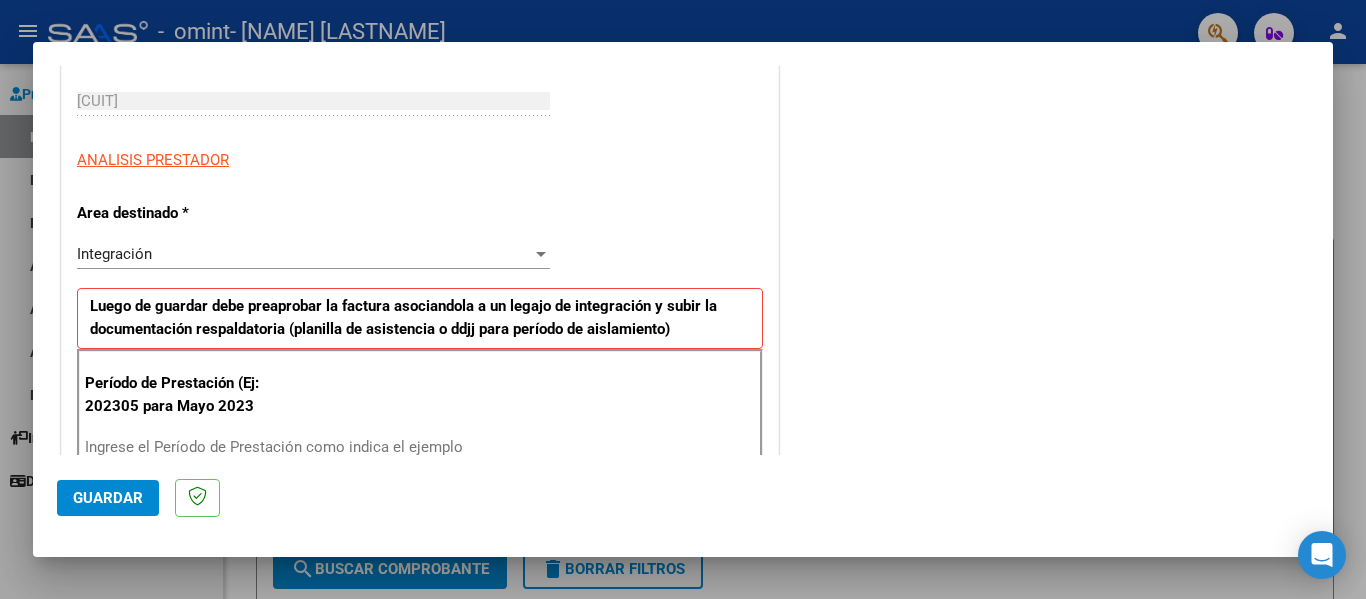 scroll, scrollTop: 303, scrollLeft: 0, axis: vertical 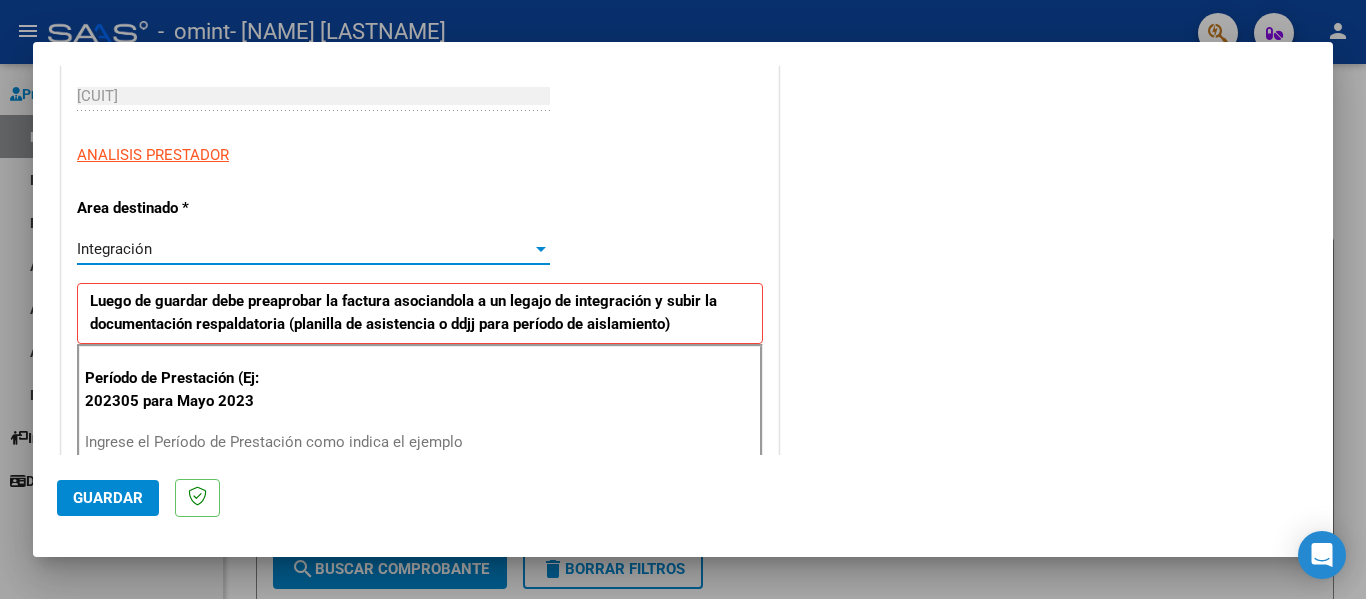 click at bounding box center [541, 249] 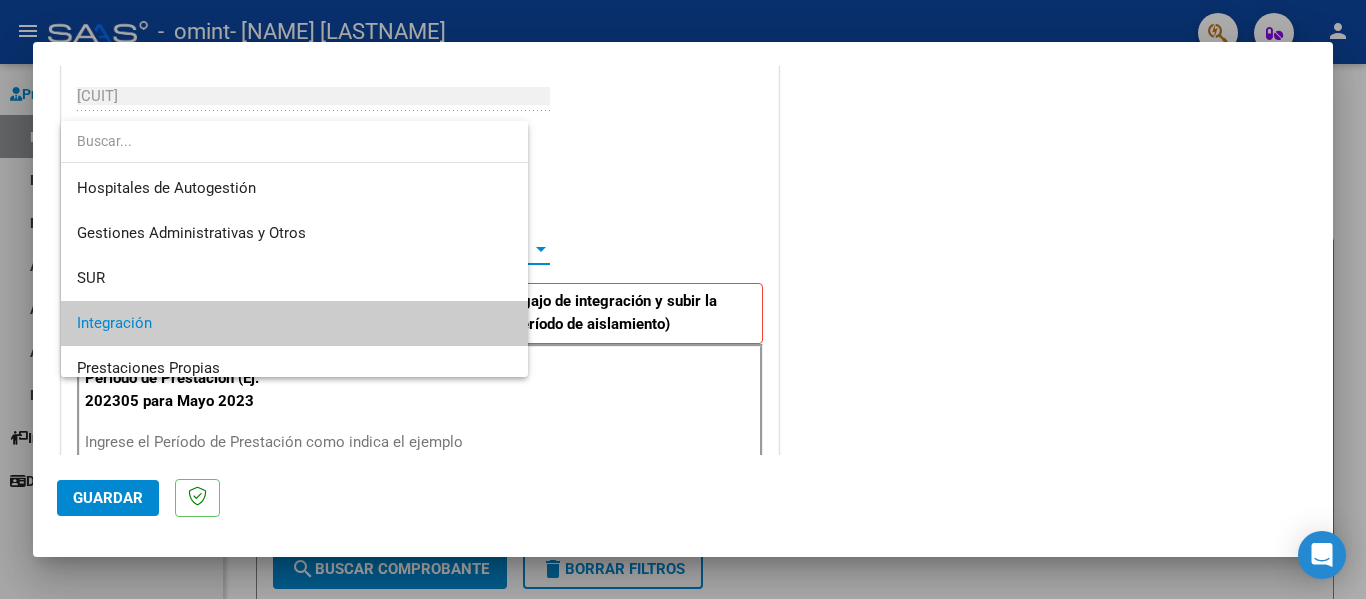 scroll, scrollTop: 75, scrollLeft: 0, axis: vertical 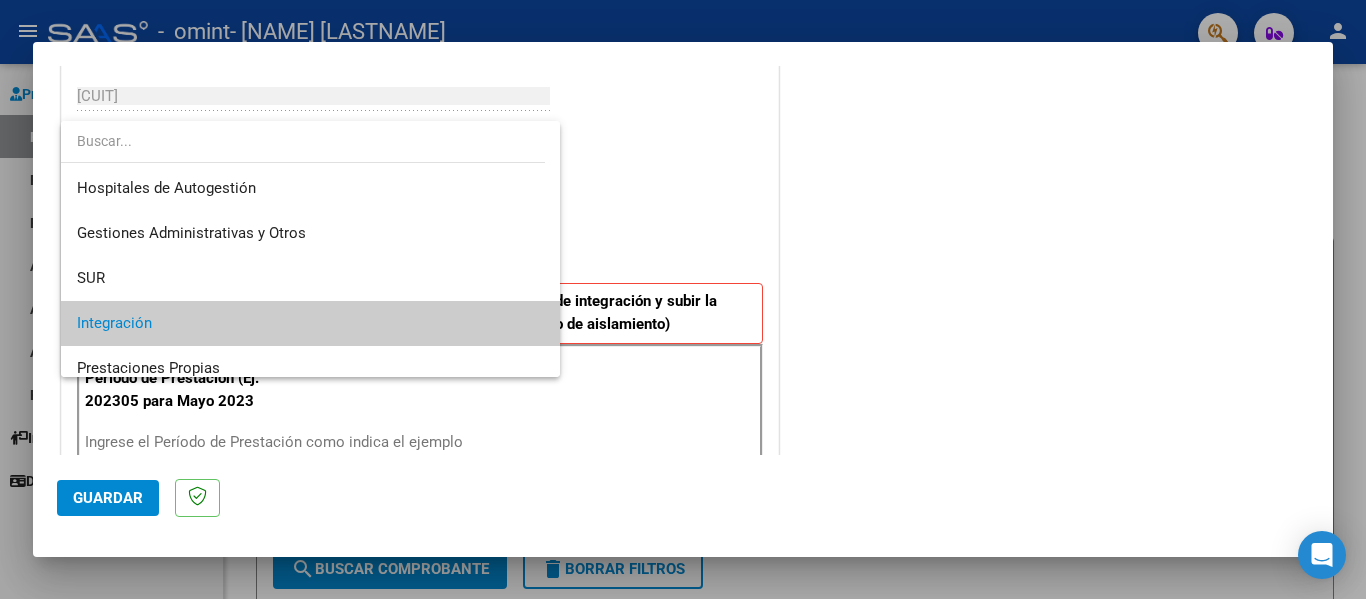 click at bounding box center [683, 299] 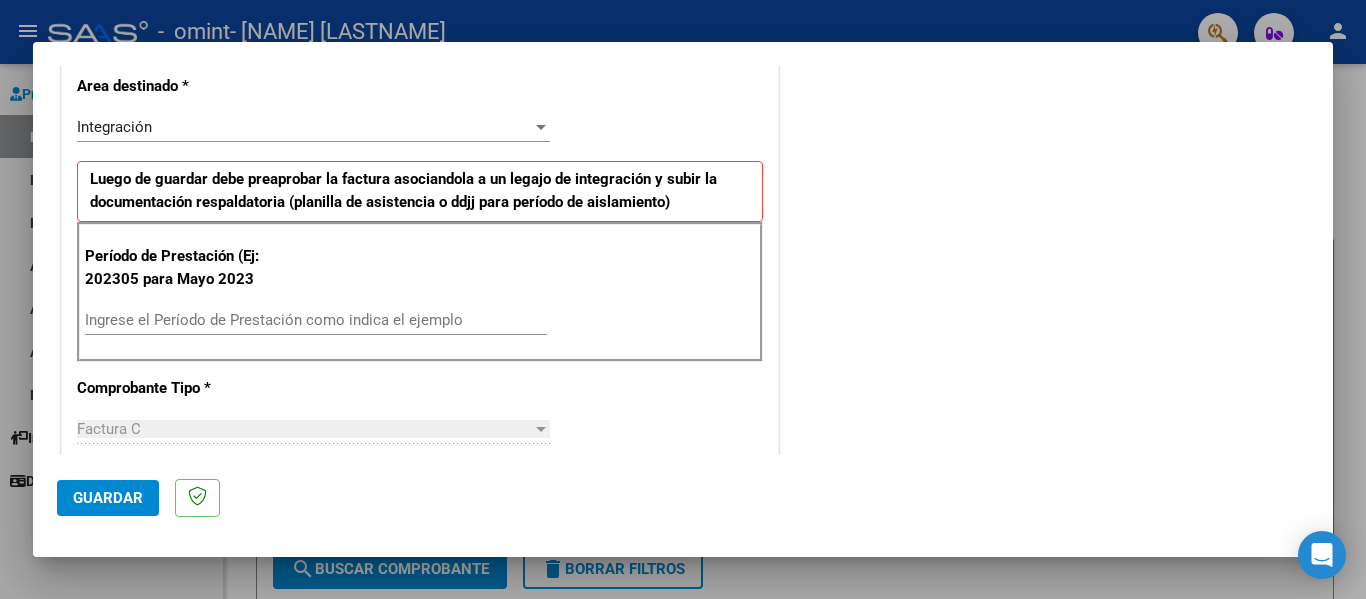 scroll, scrollTop: 430, scrollLeft: 0, axis: vertical 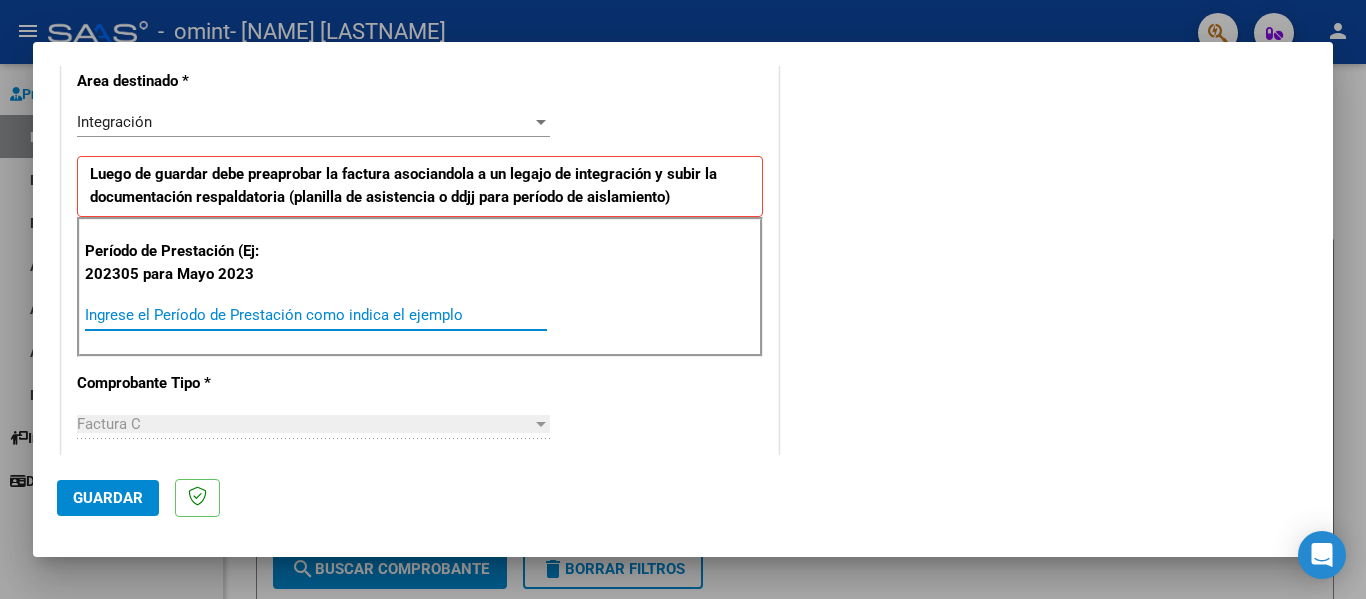 click on "Ingrese el Período de Prestación como indica el ejemplo" at bounding box center (316, 315) 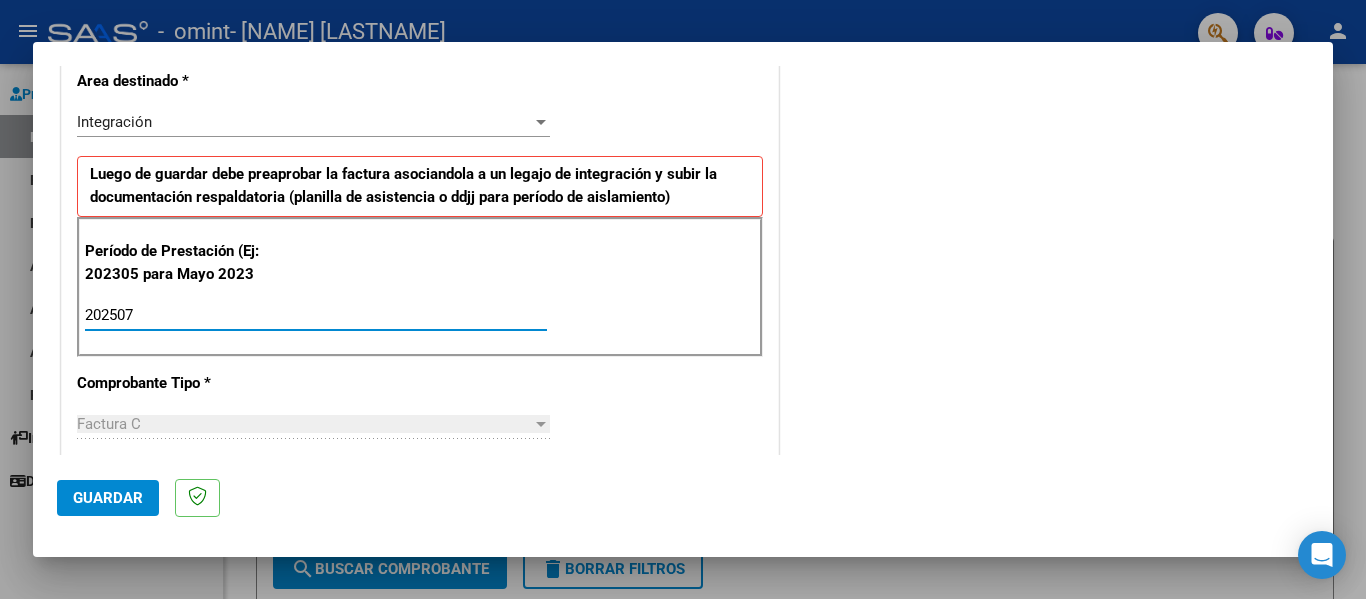type on "202507" 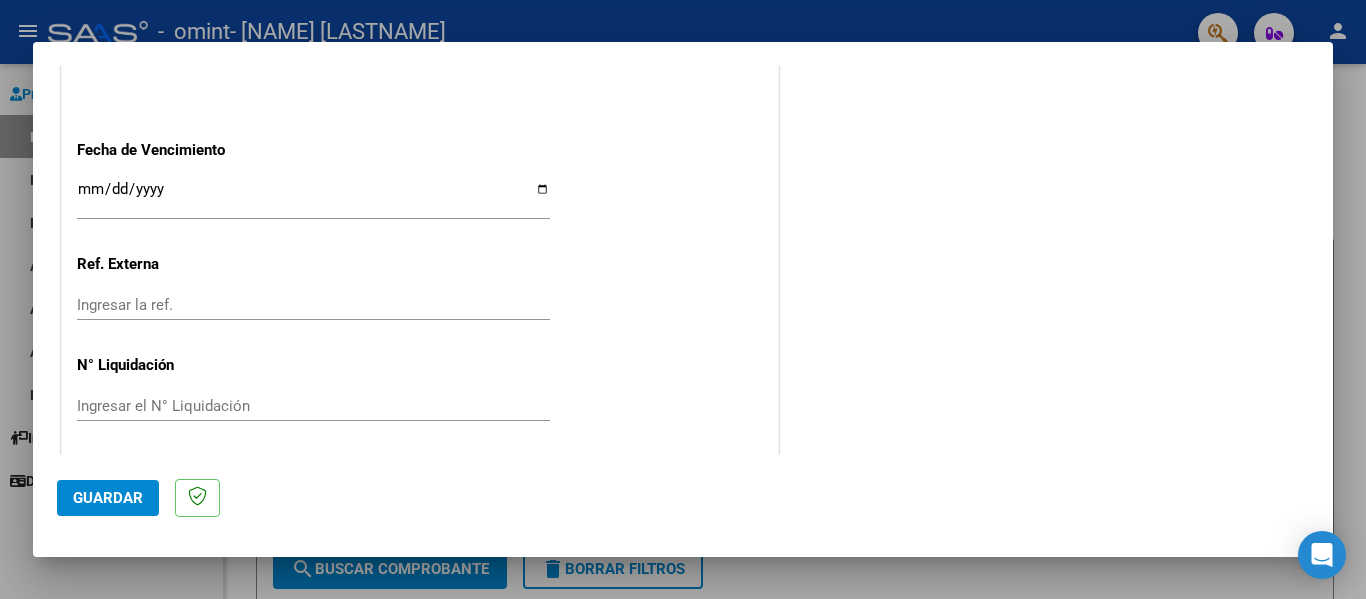scroll, scrollTop: 1333, scrollLeft: 0, axis: vertical 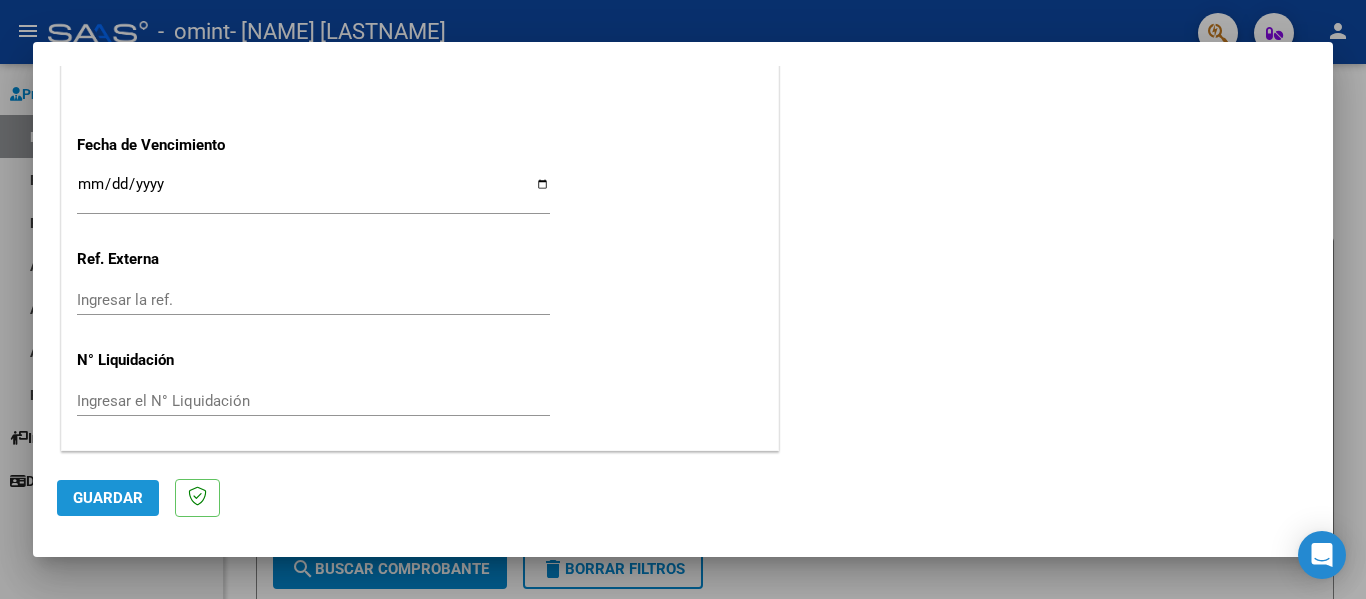 click on "Guardar" 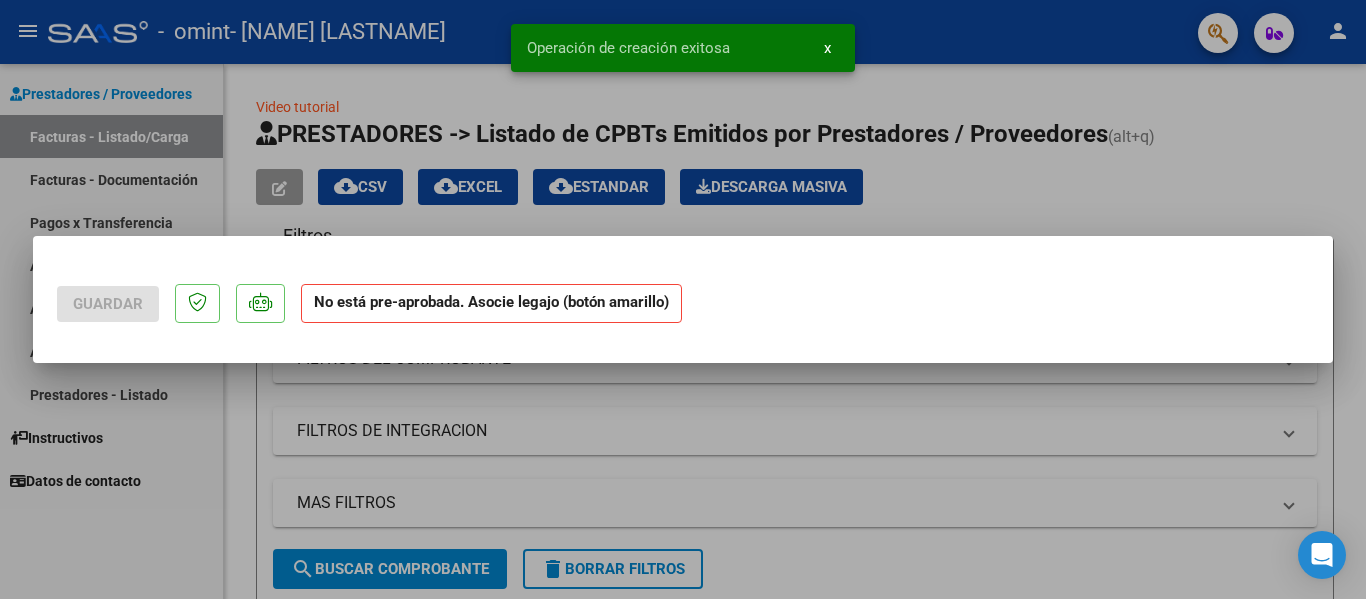 scroll, scrollTop: 0, scrollLeft: 0, axis: both 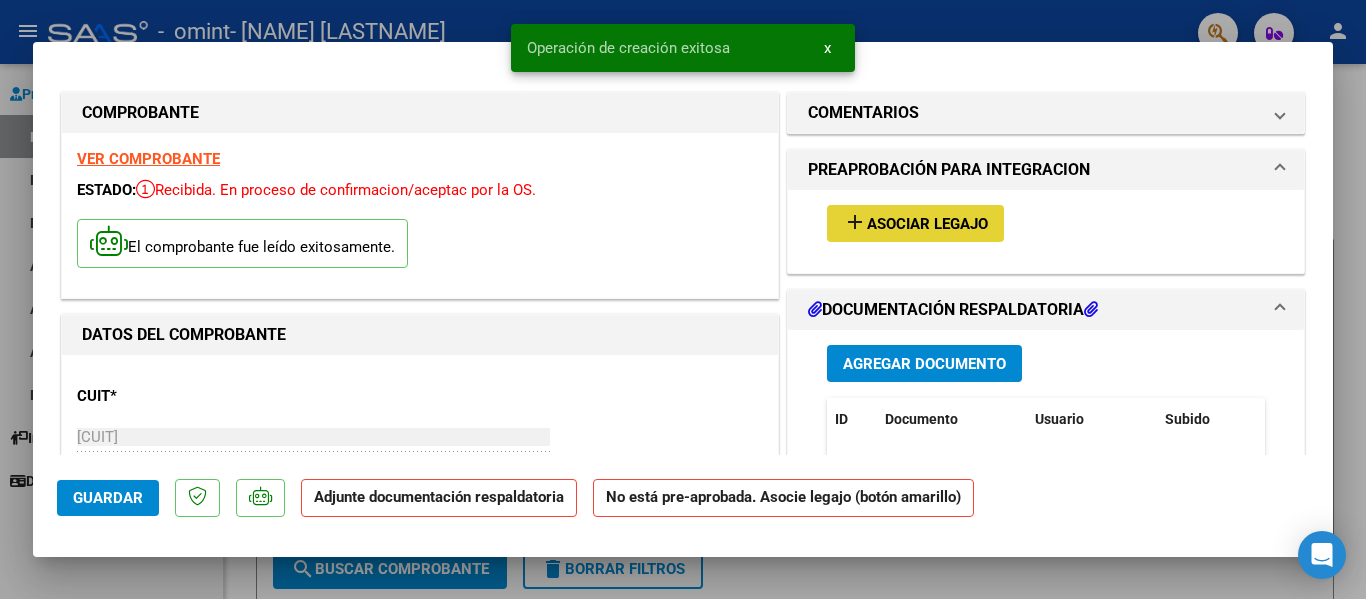 click on "Asociar Legajo" at bounding box center [927, 224] 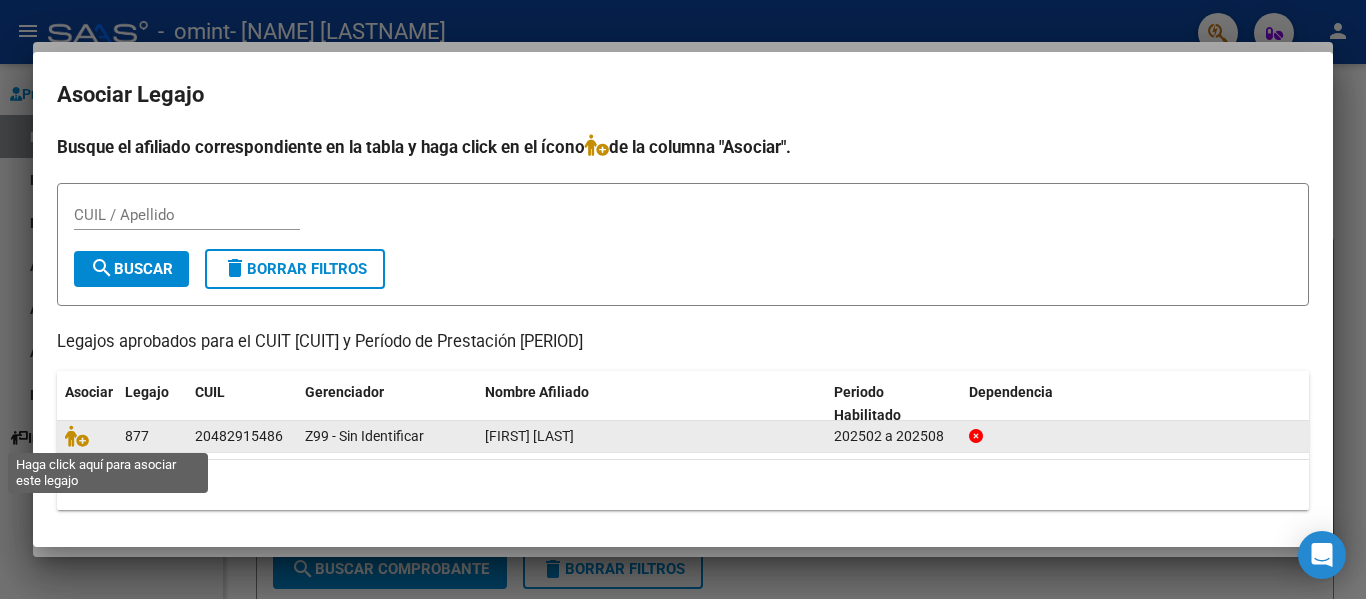 click 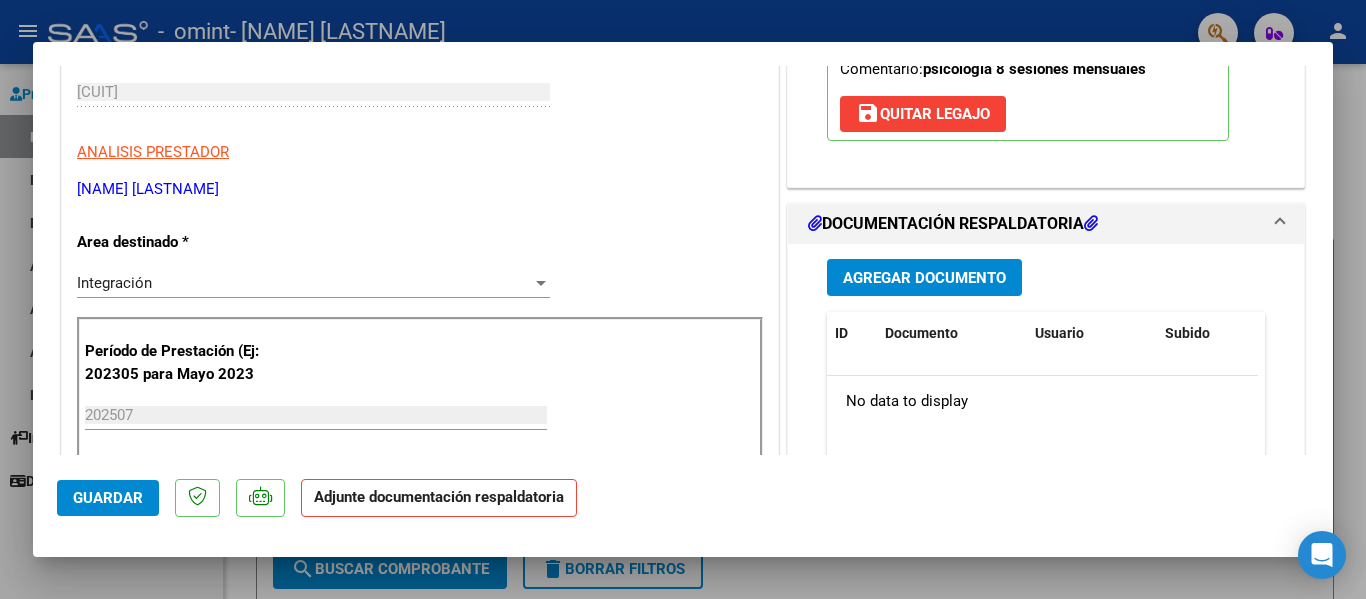 scroll, scrollTop: 437, scrollLeft: 0, axis: vertical 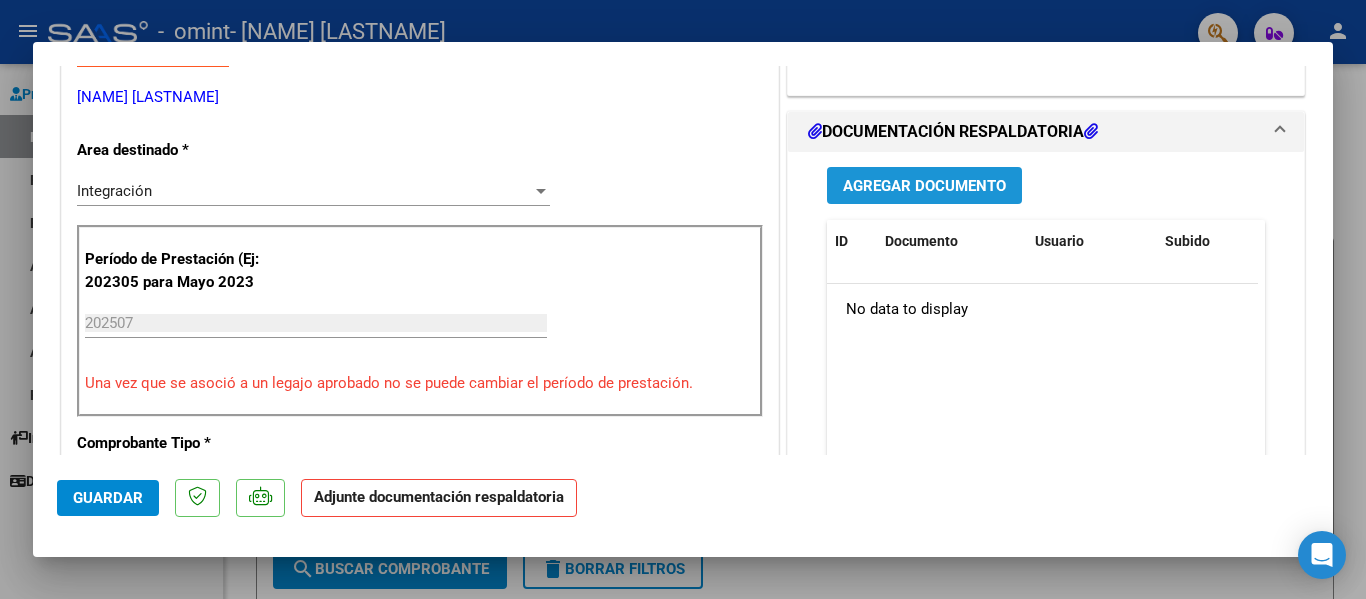 click on "Agregar Documento" at bounding box center [924, 186] 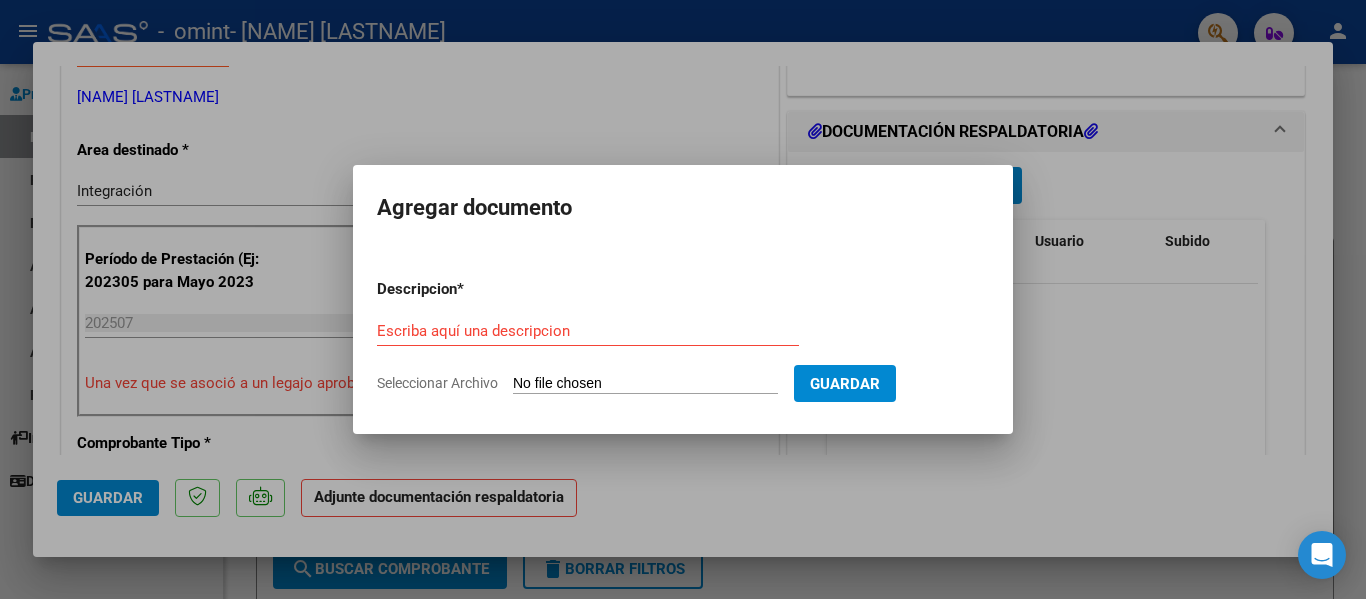click on "Seleccionar Archivo" at bounding box center [645, 384] 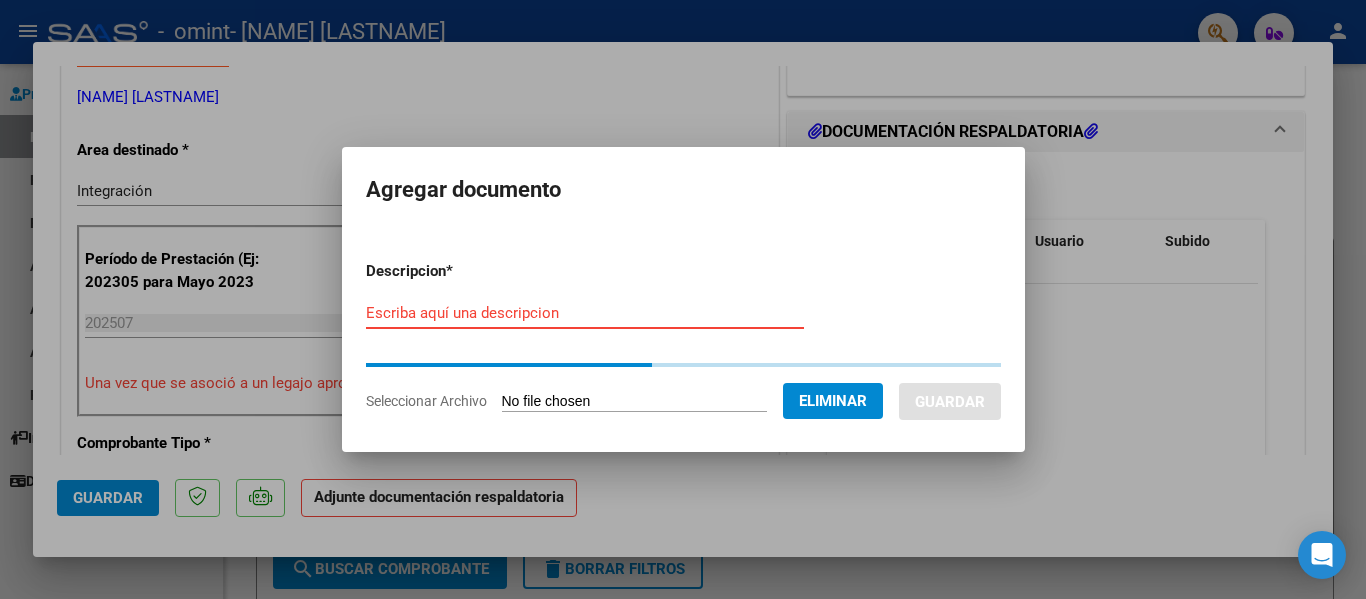 click on "Escriba aquí una descripcion" at bounding box center [585, 313] 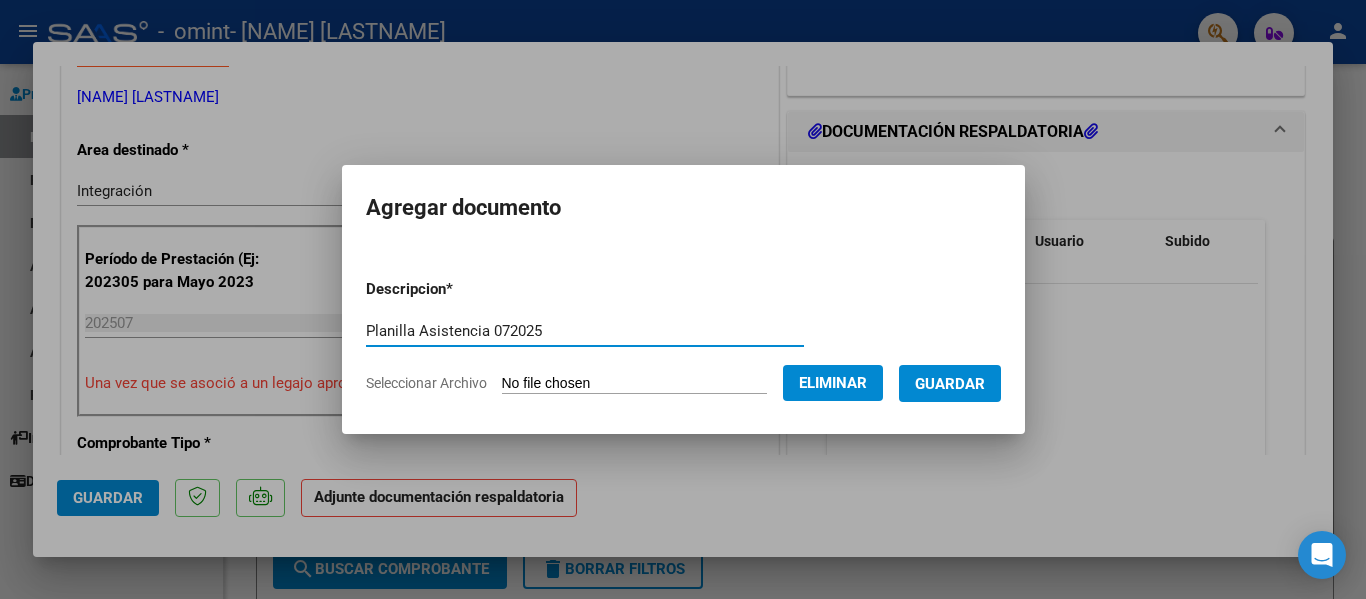 type on "Planilla Asistencia 072025" 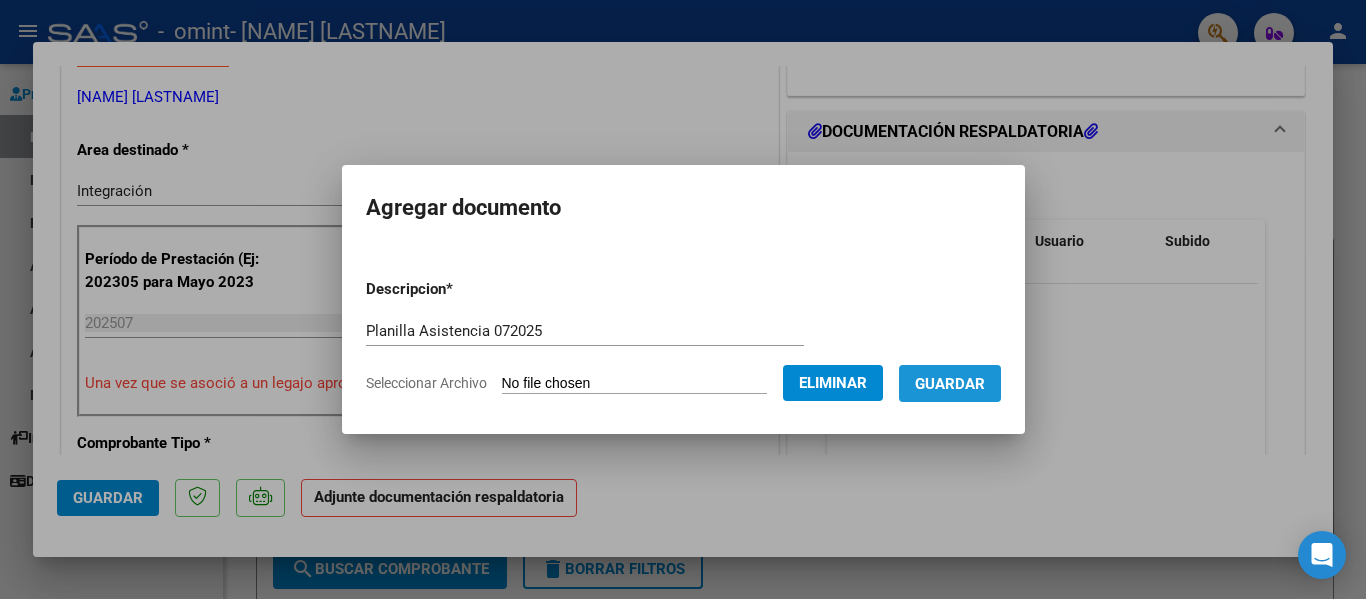 click on "Guardar" at bounding box center [950, 384] 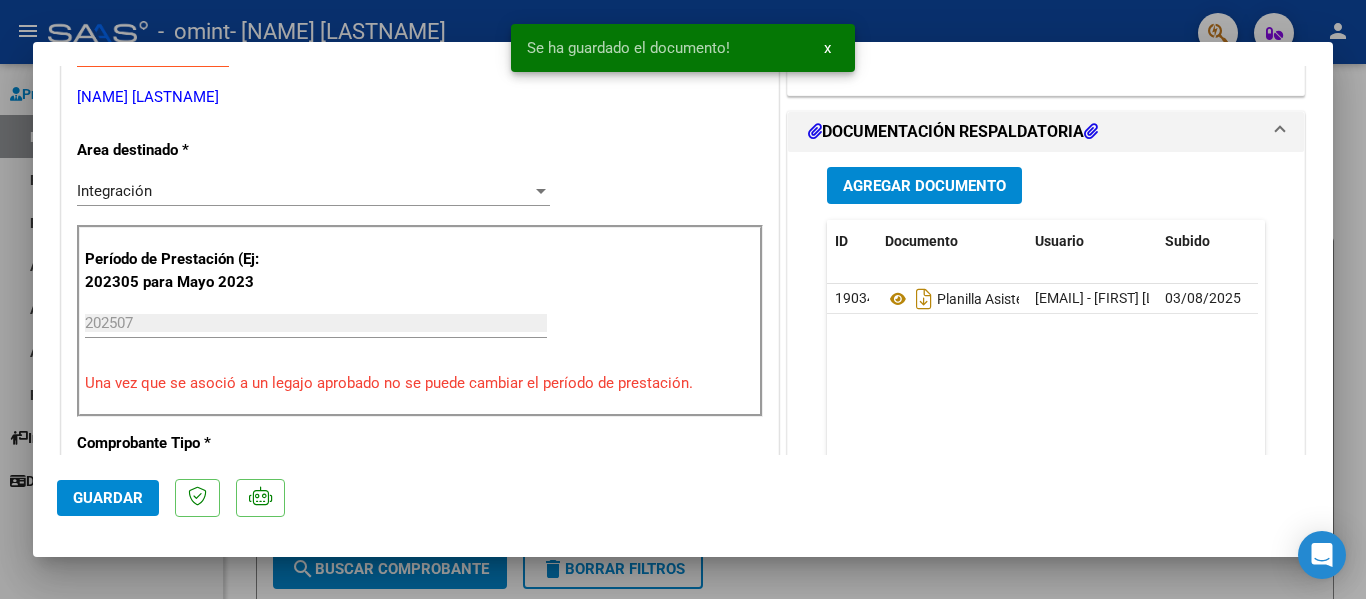 scroll, scrollTop: 751, scrollLeft: 0, axis: vertical 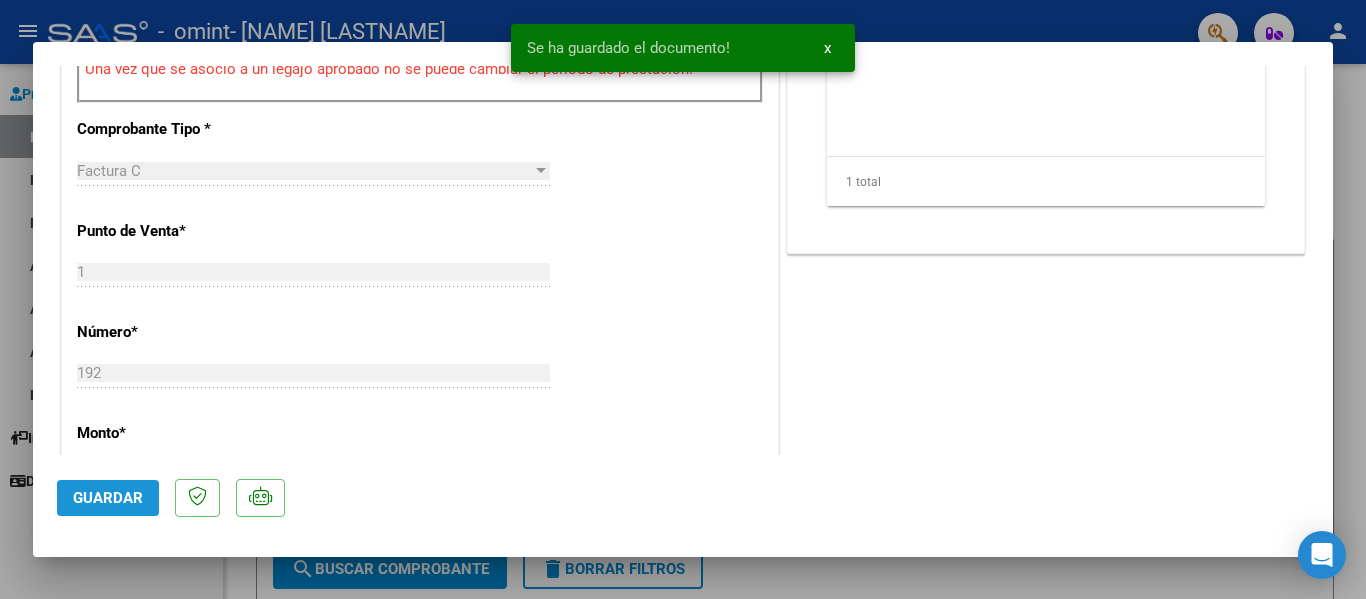 click on "Guardar" 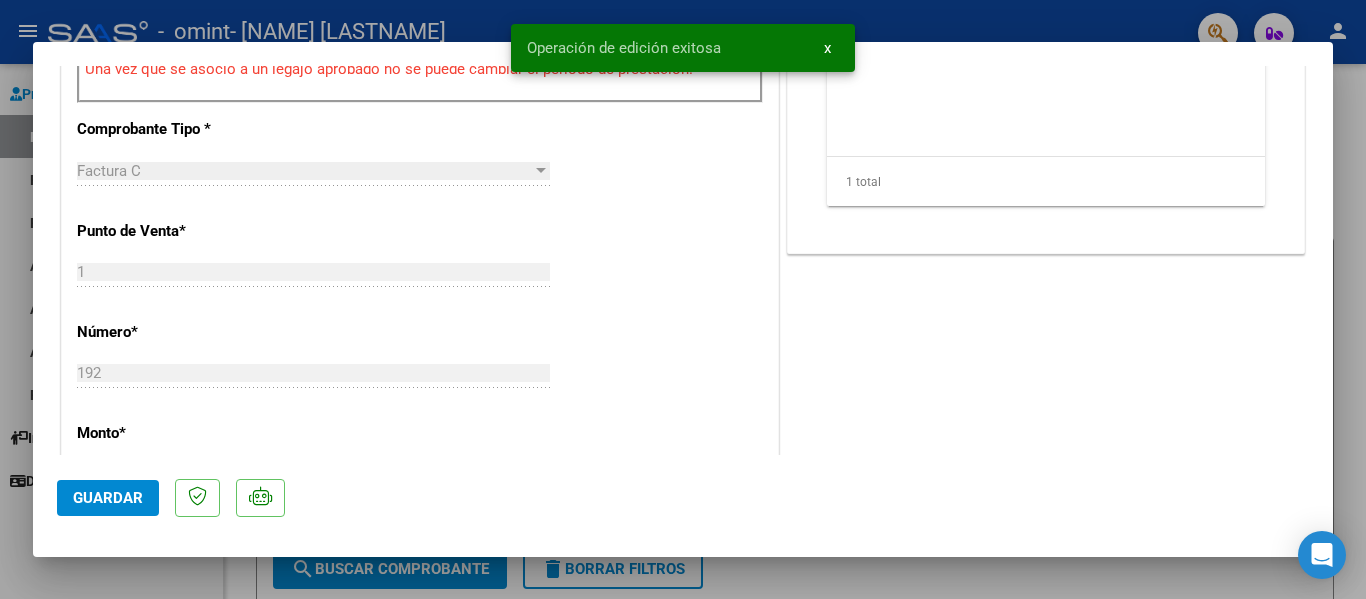 click at bounding box center [683, 299] 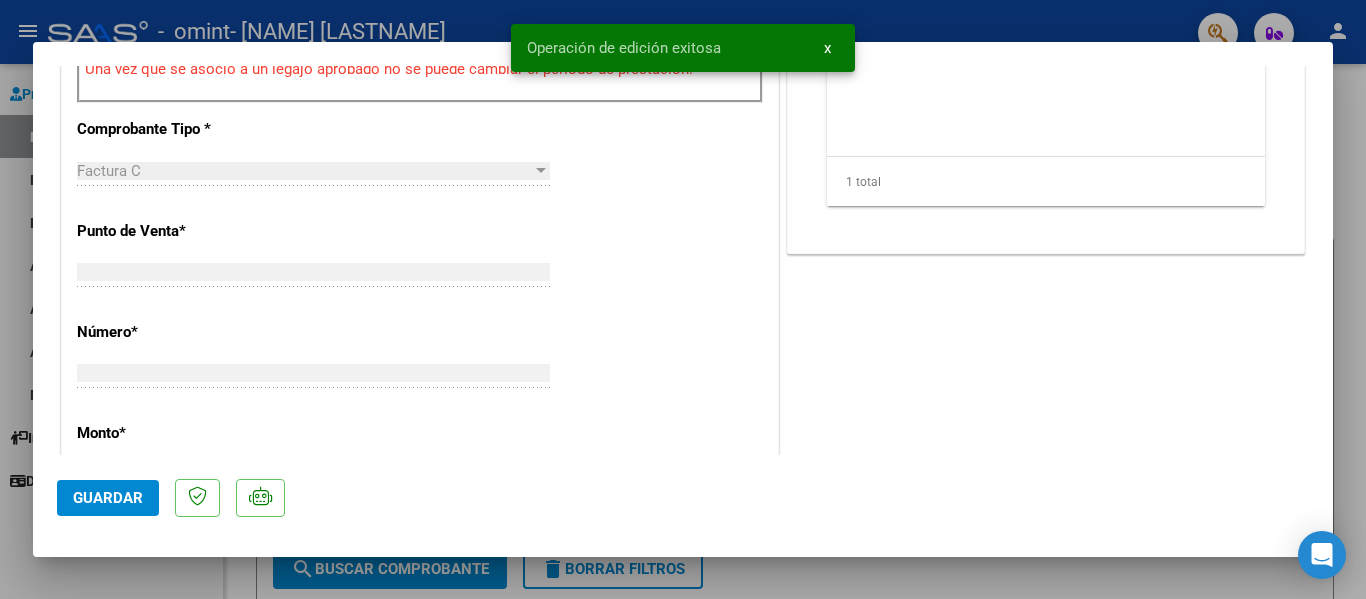 type on "$ 0,00" 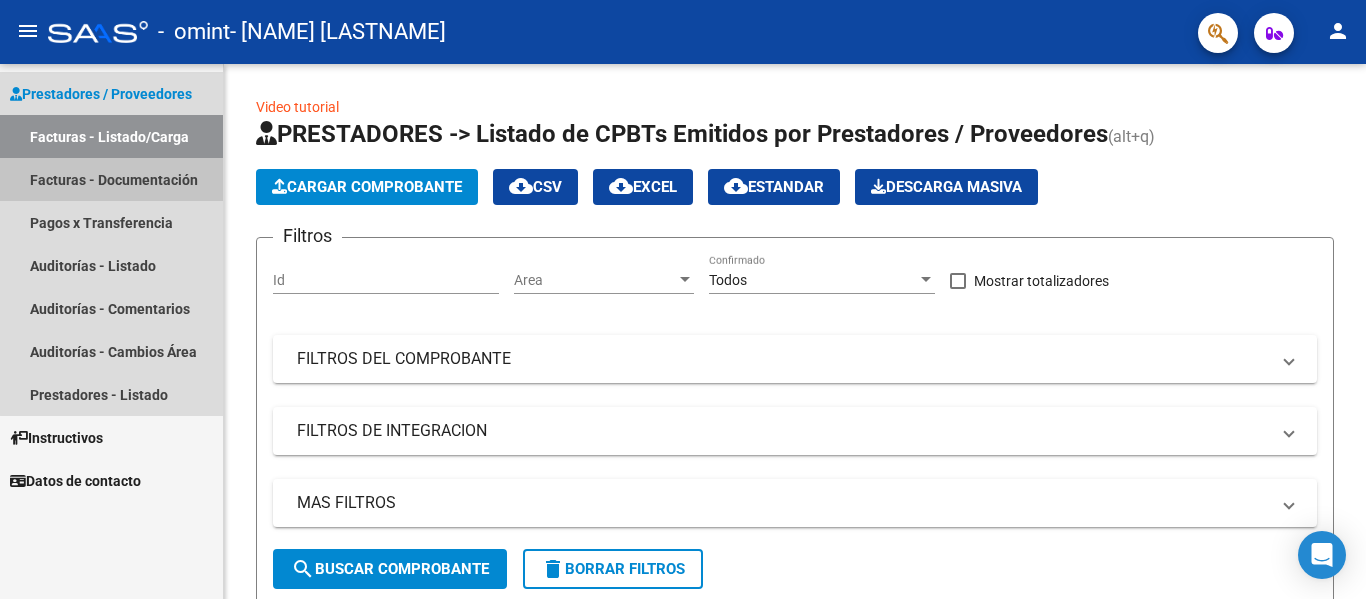 click on "Facturas - Documentación" at bounding box center (111, 179) 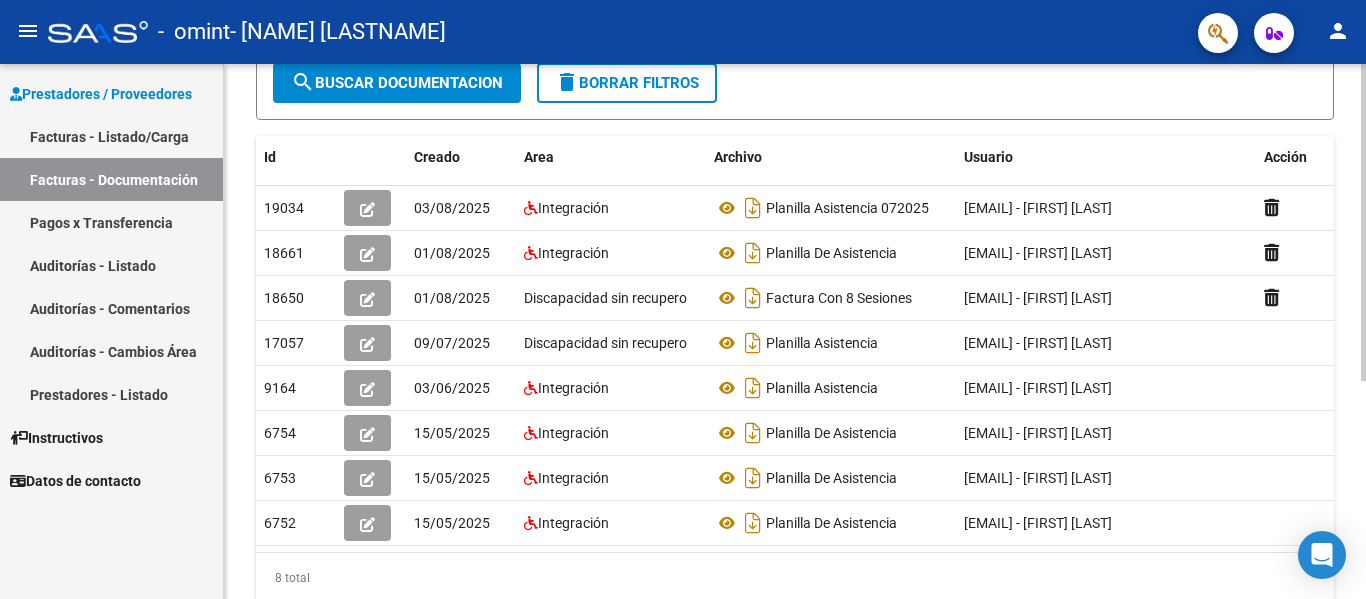 scroll, scrollTop: 294, scrollLeft: 0, axis: vertical 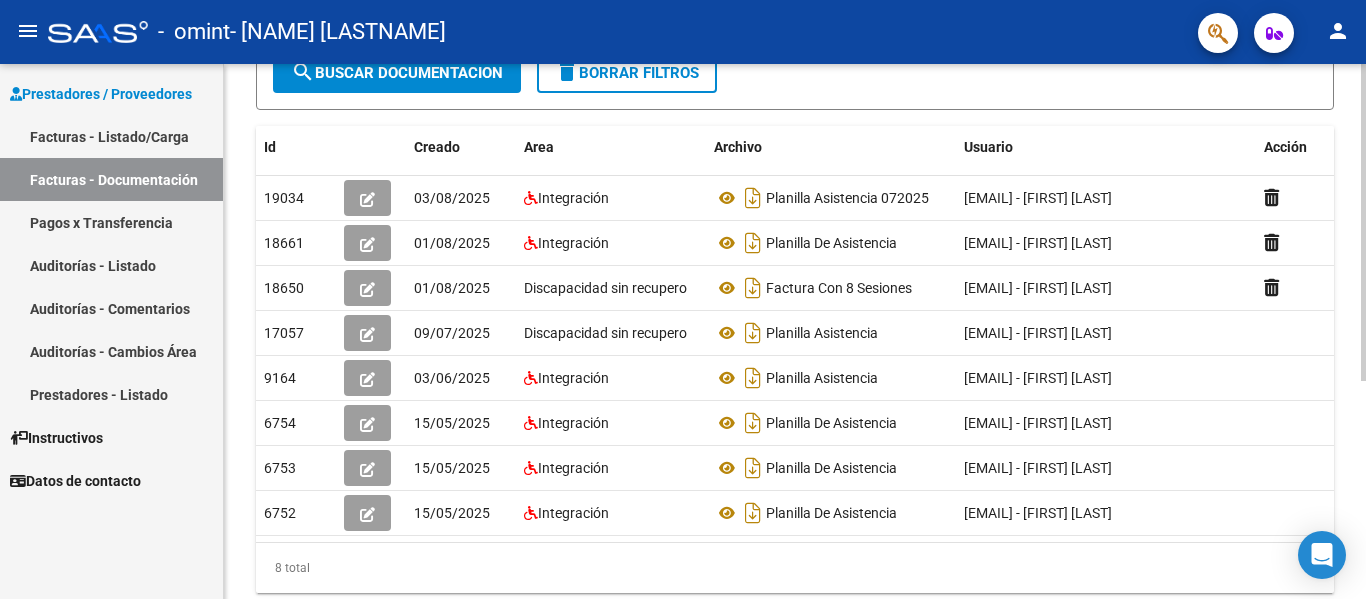 click 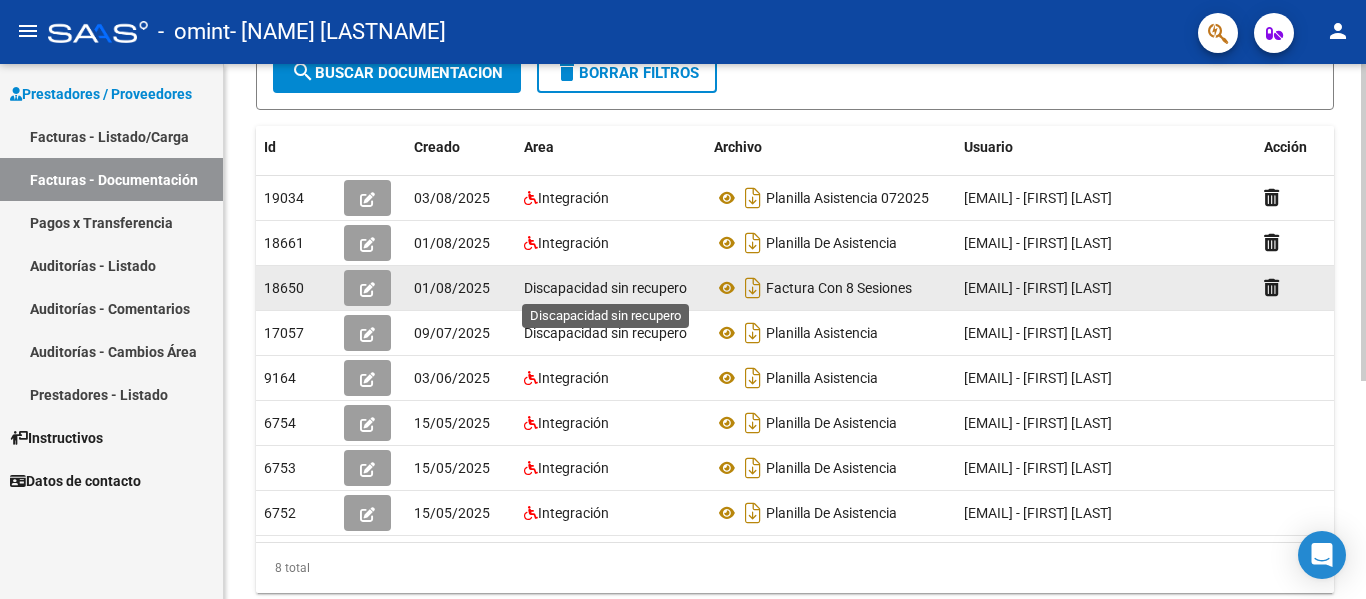 click on "Discapacidad sin recupero" 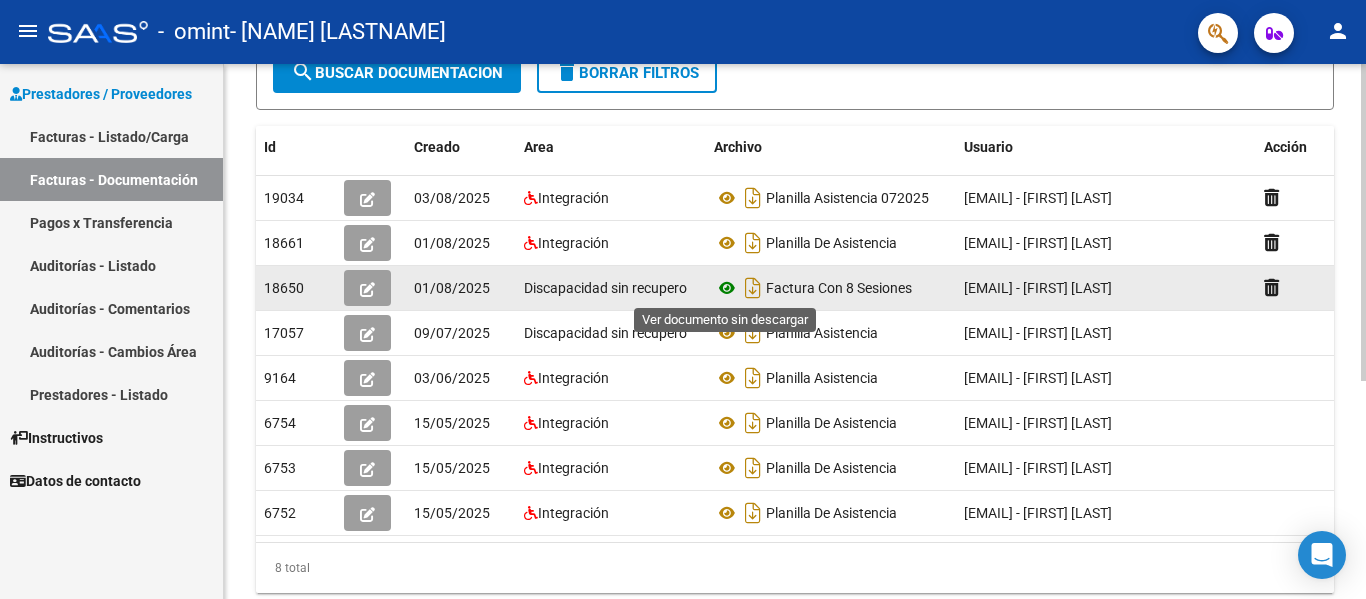 click 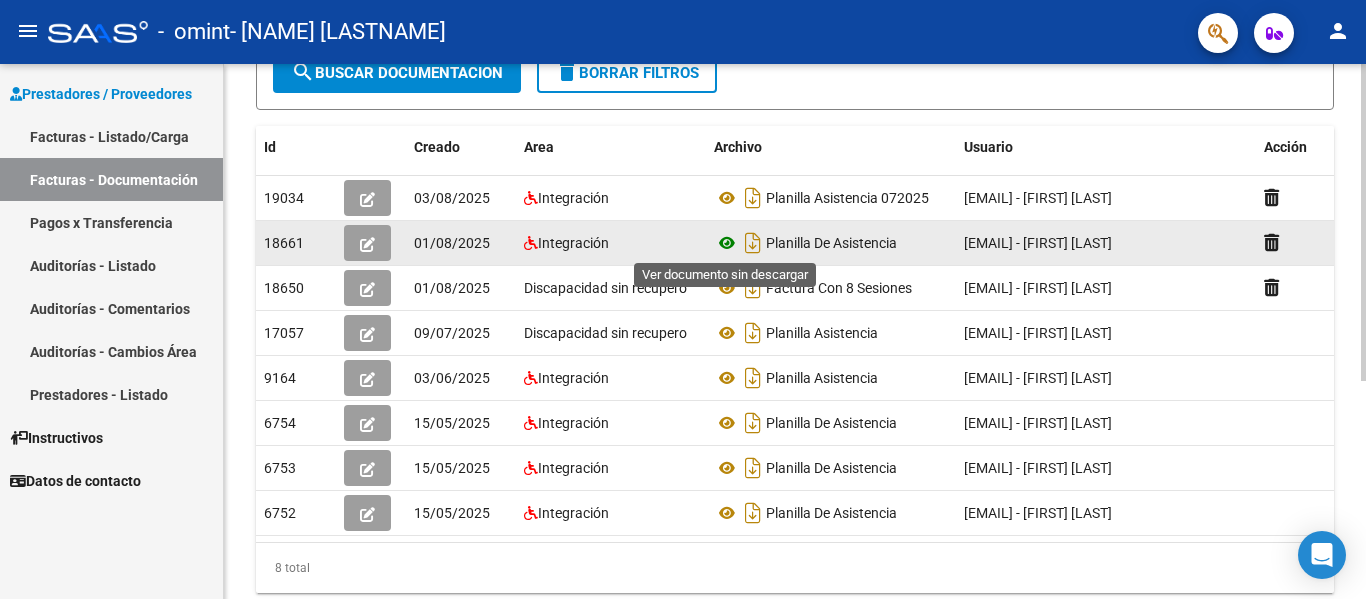 click 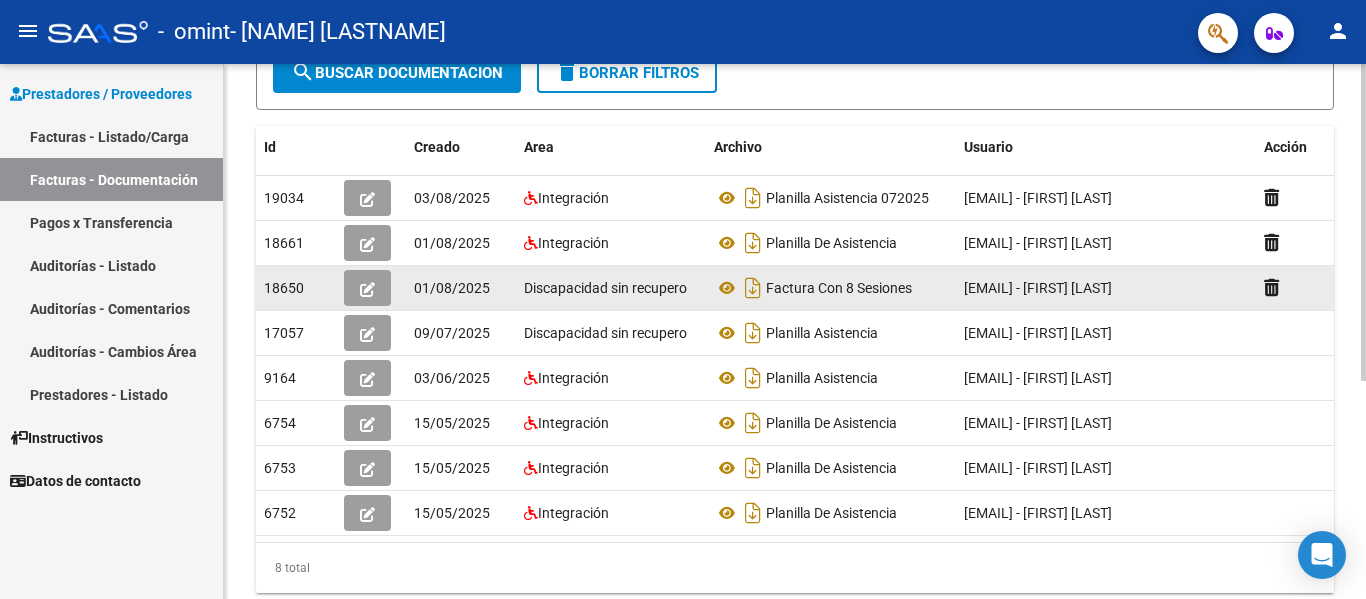 click on "Discapacidad sin recupero" 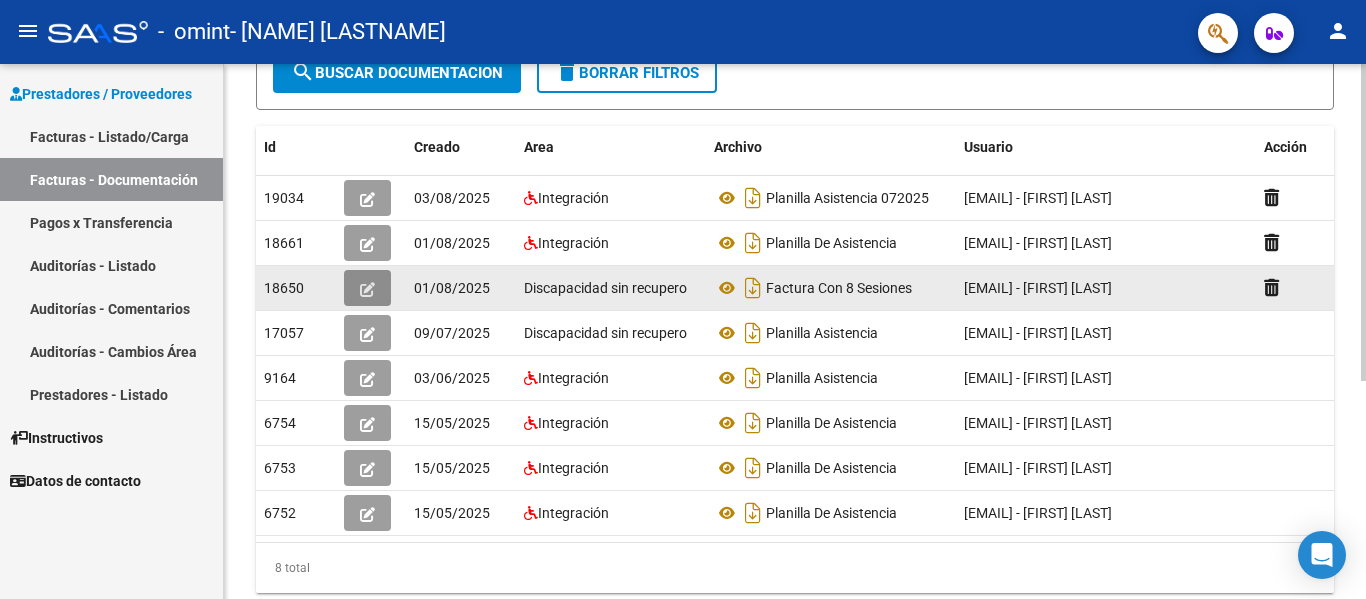 click 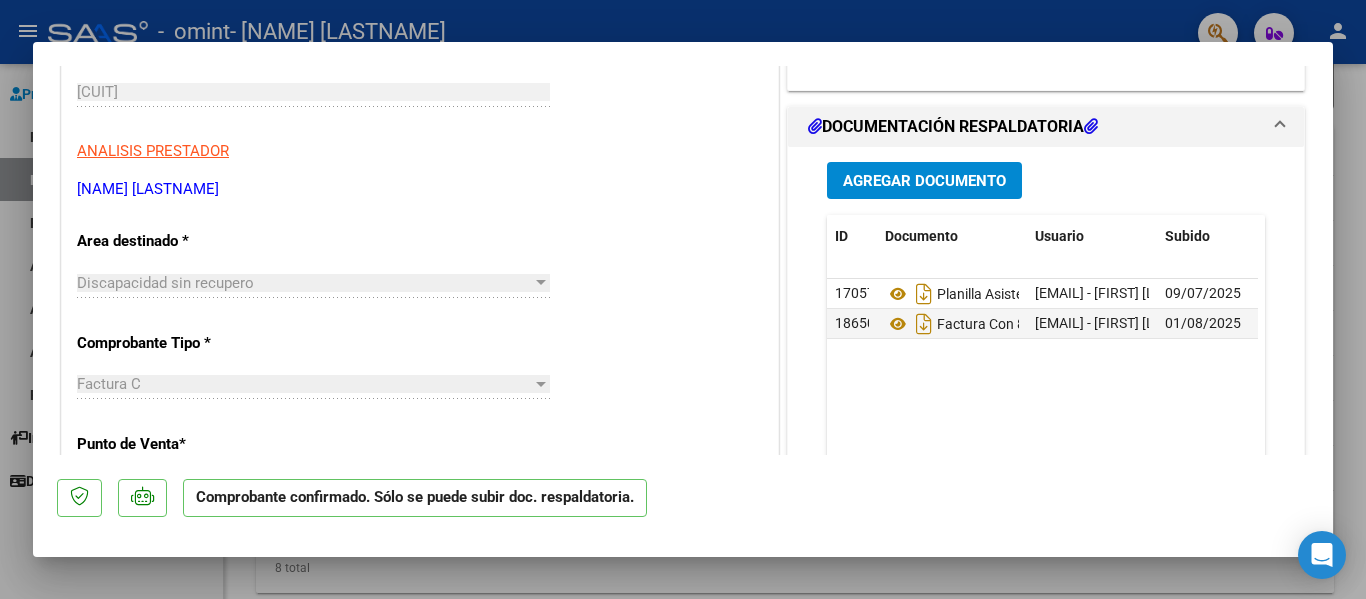 scroll, scrollTop: 311, scrollLeft: 0, axis: vertical 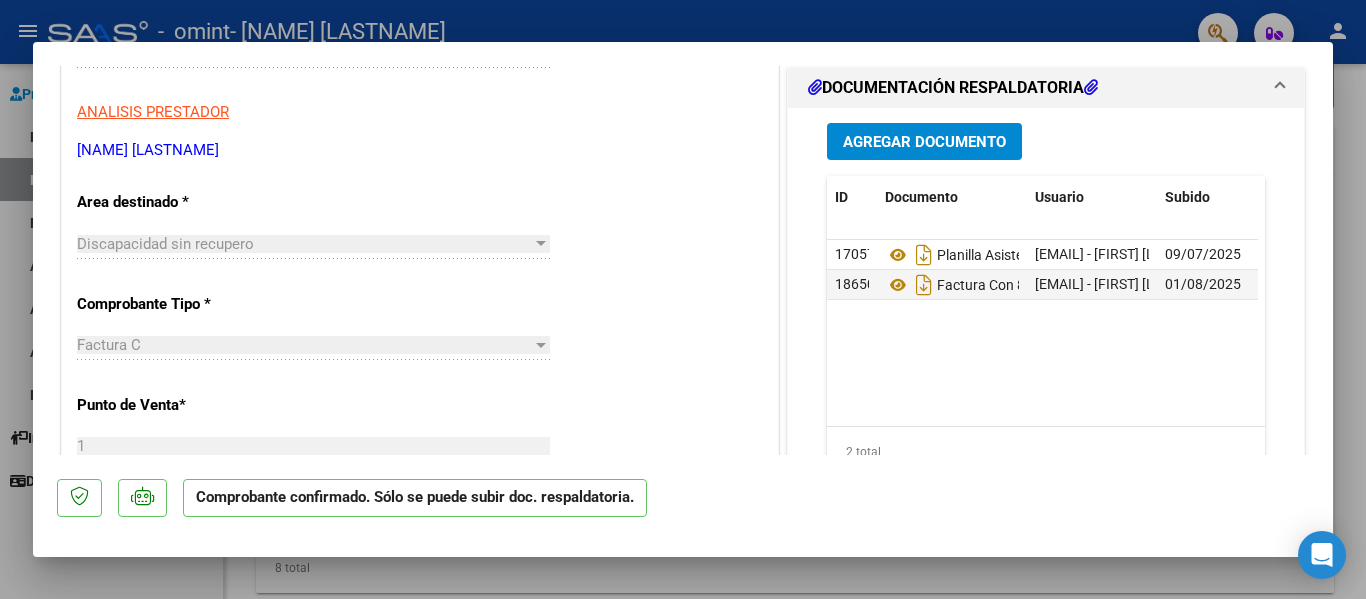 click on "Area destinado * Discapacidad sin recupero Seleccionar Area" at bounding box center [321, 223] 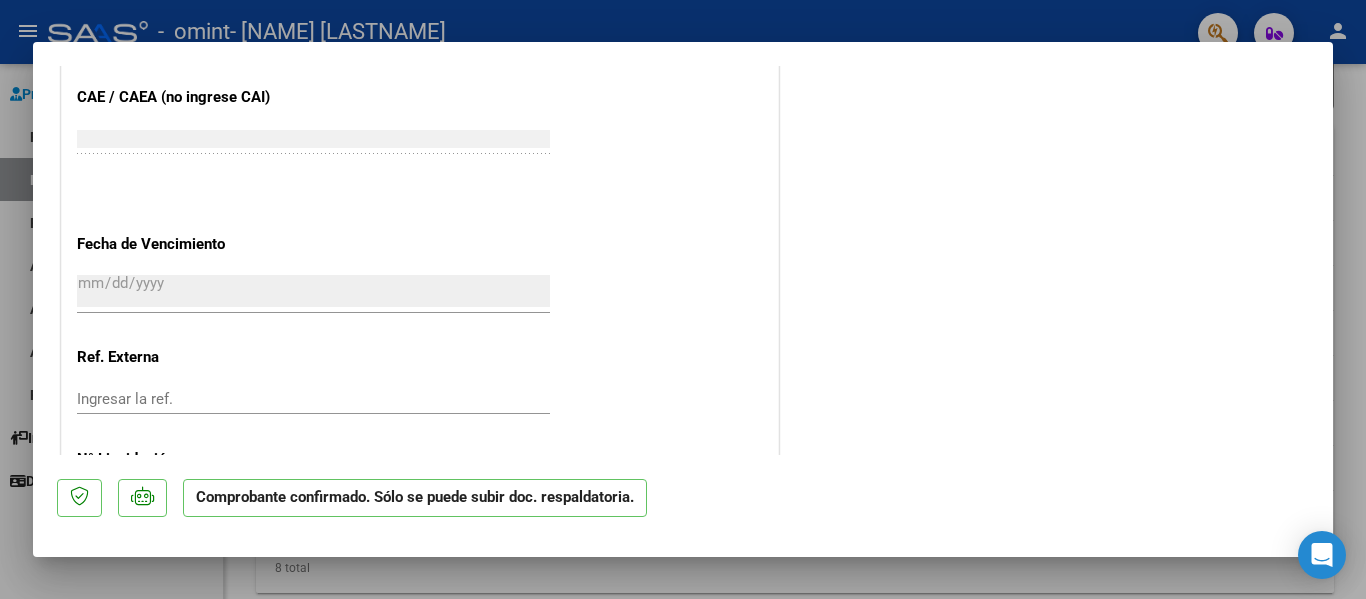 scroll, scrollTop: 1135, scrollLeft: 0, axis: vertical 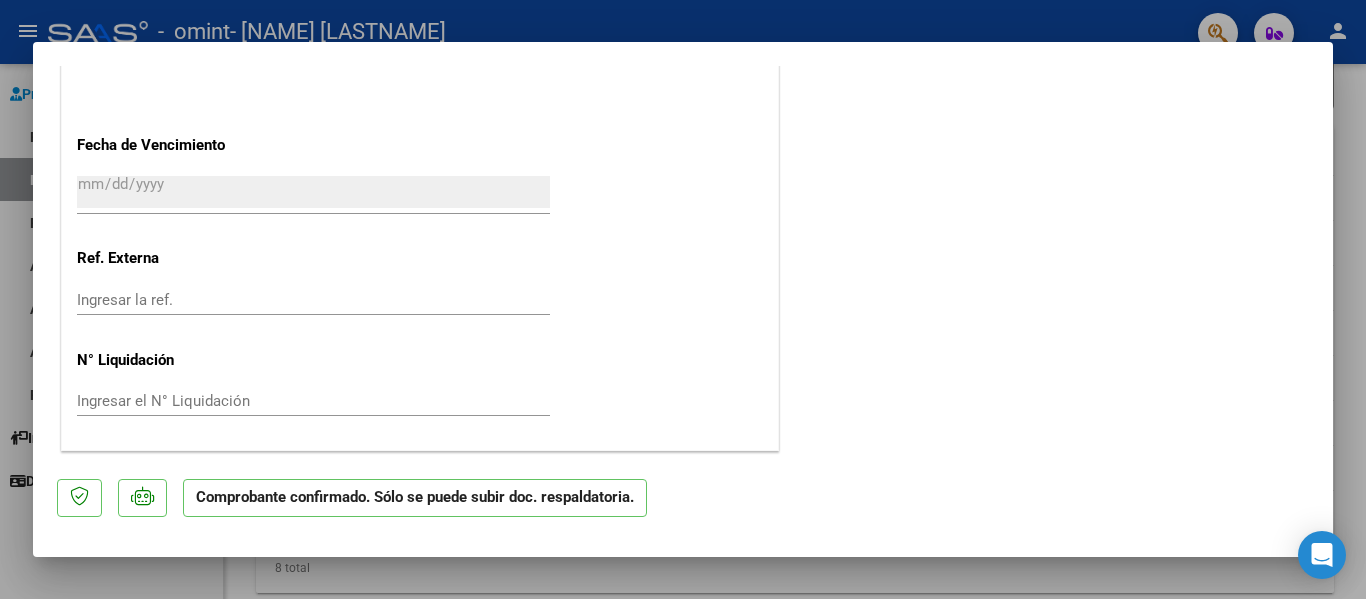 click at bounding box center (683, 299) 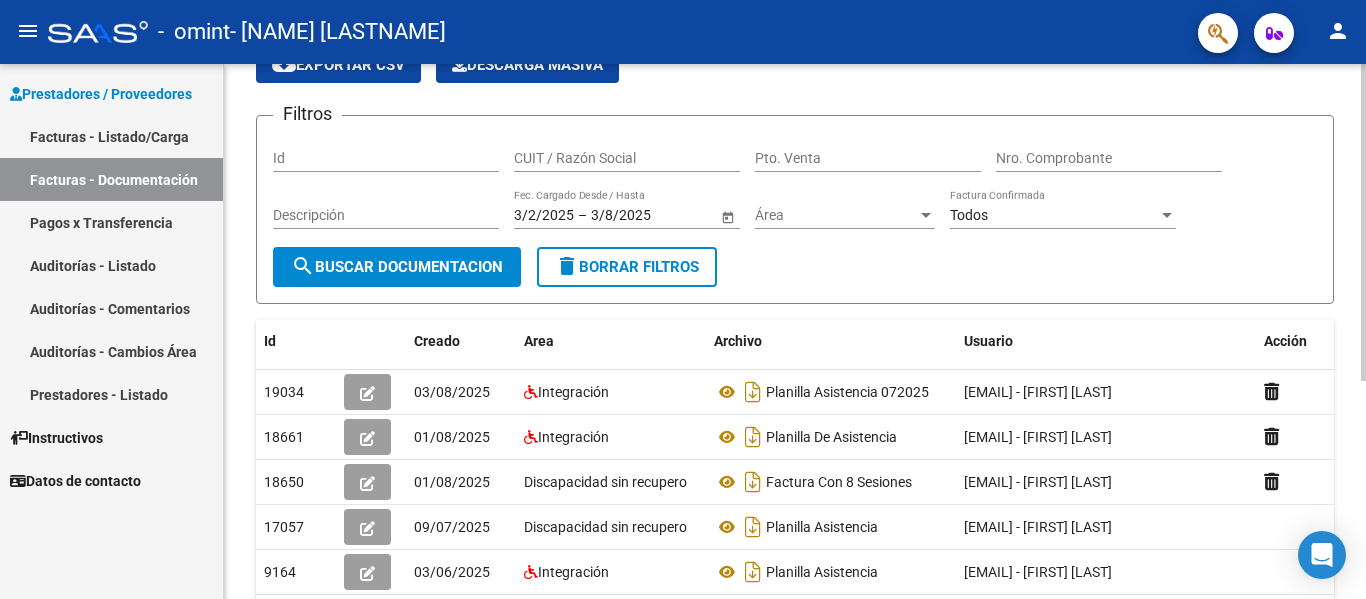 scroll, scrollTop: 0, scrollLeft: 0, axis: both 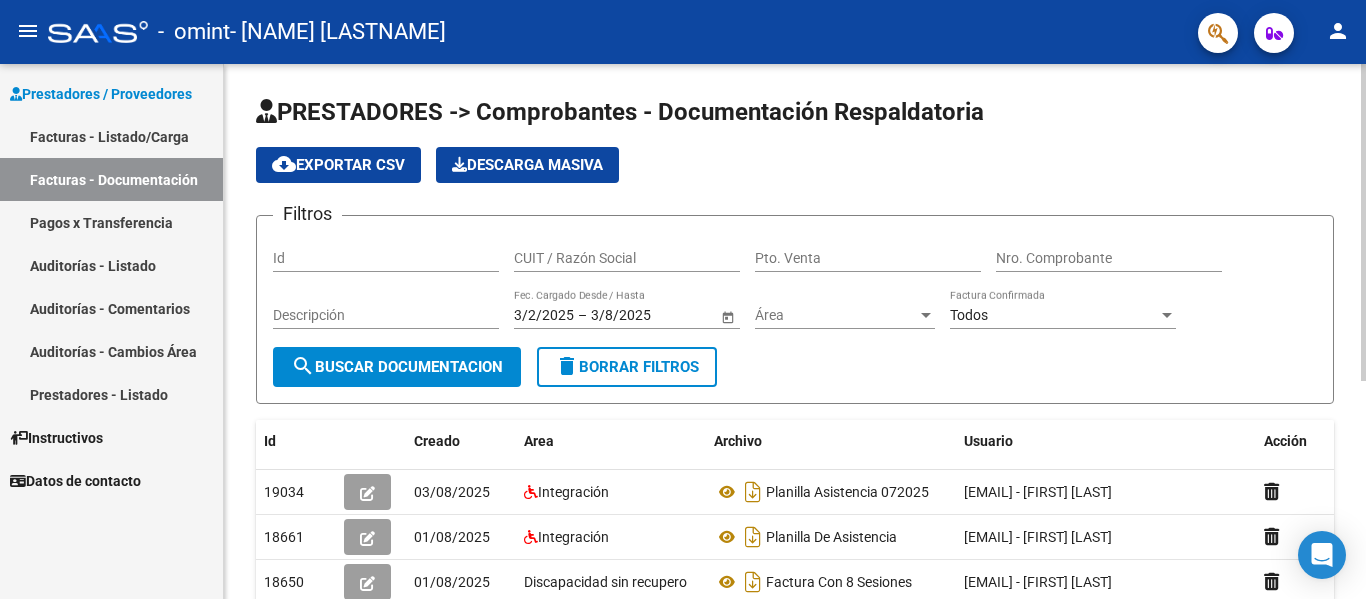 click on "menu -   omint   - [NAME] [LASTNAME] person    Prestadores / Proveedores Facturas - Listado/Carga Facturas - Documentación Pagos x Transferencia Auditorías - Listado Auditorías - Comentarios Auditorías - Cambios Área Prestadores - Listado    Instructivos    Datos de contacto  PRESTADORES -> Comprobantes - Documentación Respaldatoria cloud_download  Exportar CSV   Descarga Masiva
Filtros Id CUIT / Razón Social Pto. Venta Nro. Comprobante Descripción 3/2/2025 3/2/2025 – 3/8/2025 3/8/2025 Fec. Cargado Desde / Hasta Área Área Todos Factura Confirmada search  Buscar Documentacion  delete  Borrar Filtros  Id Creado Area Archivo Usuario Acción 19034
03/08/2025 Integración Planilla Asistencia 072025  [EMAIL] -   [FIRST] [LAST]  18661
01/08/2025 Integración Planilla De Asistencia  [EMAIL] -   [FIRST] [LAST]  18650
01/08/2025 Discapacidad sin recupero Factura Con 8 Sesiones   [EMAIL] -   [FIRST] [LAST]  17057
09/07/2025 9164
03/06/2025" at bounding box center [683, 299] 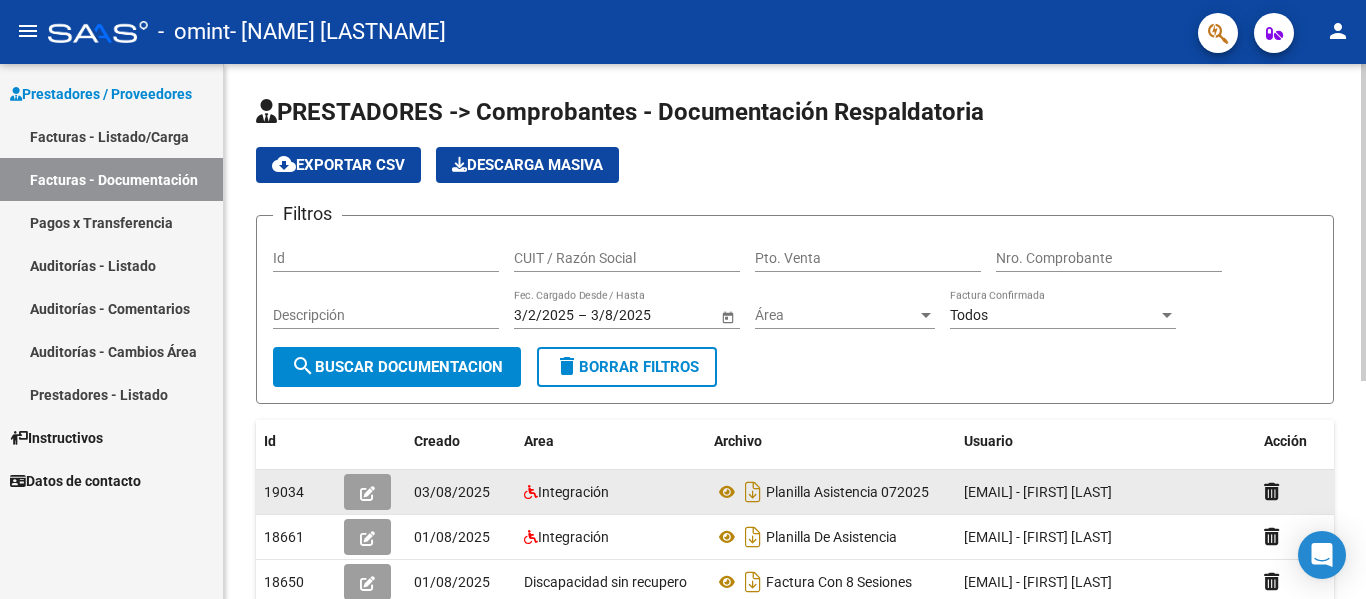 click on "03/08/2025" 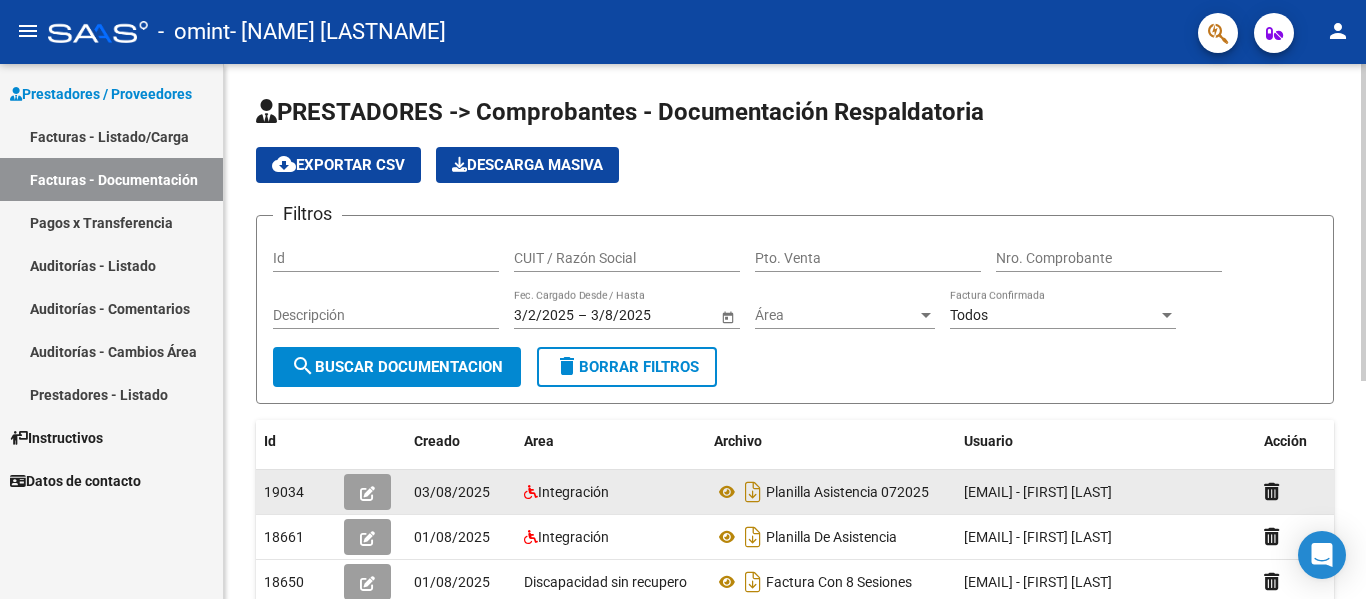 click 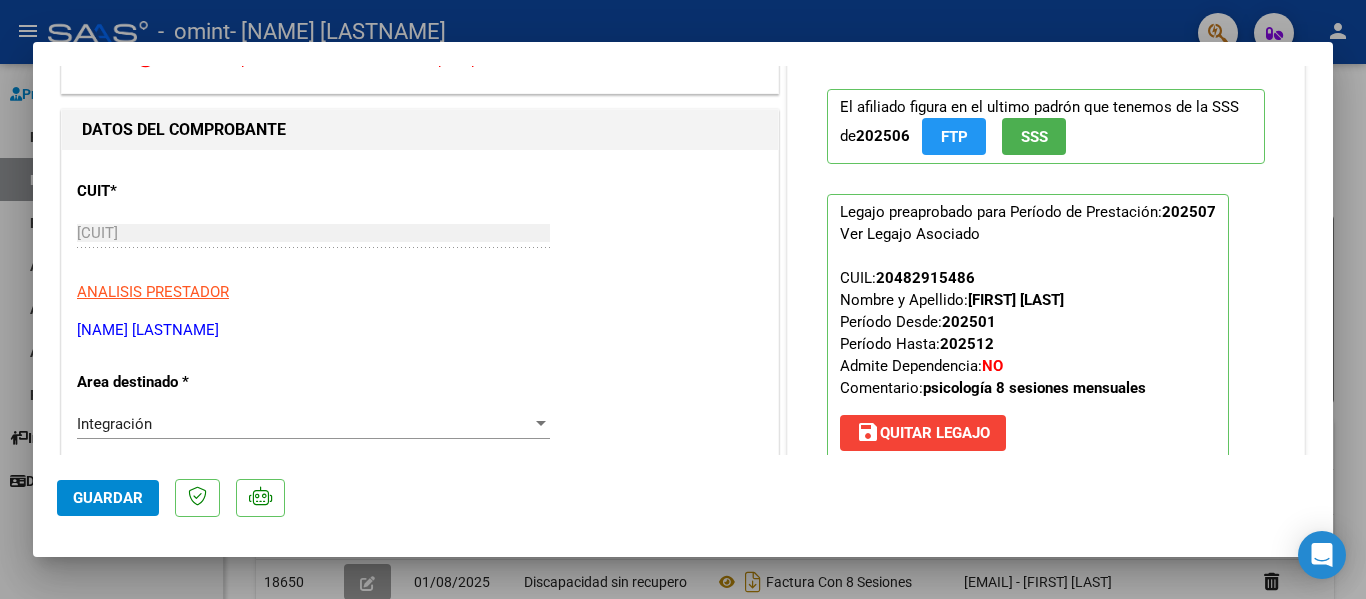 scroll, scrollTop: 146, scrollLeft: 0, axis: vertical 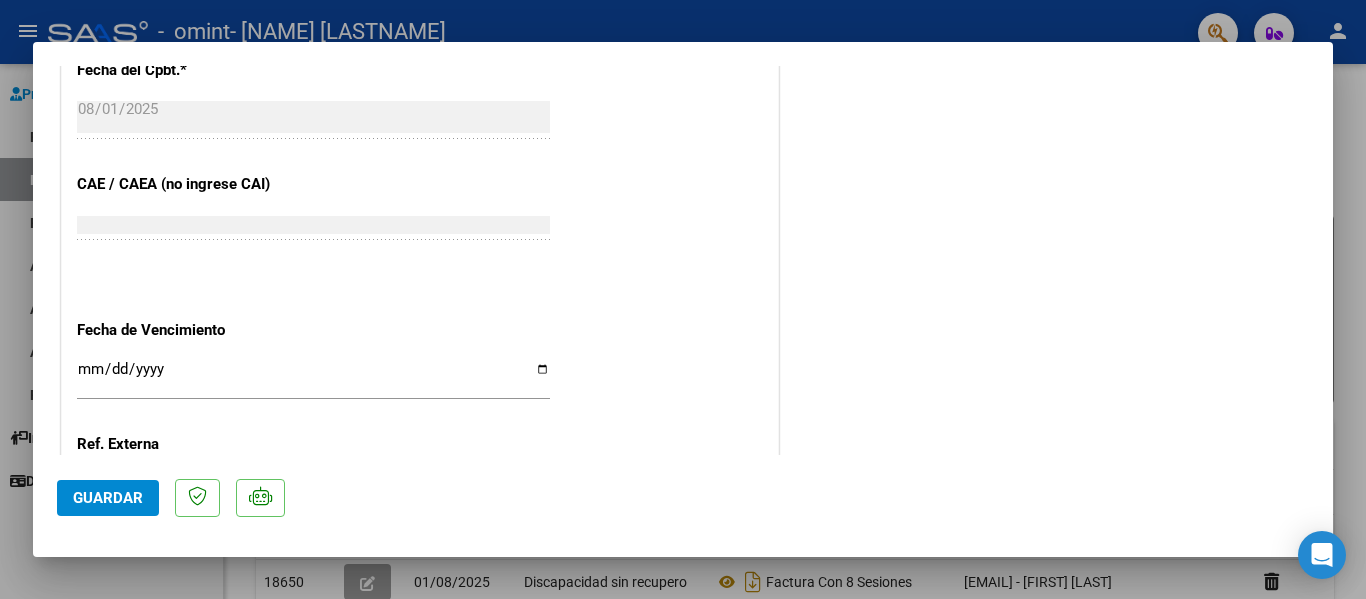 click at bounding box center (683, 299) 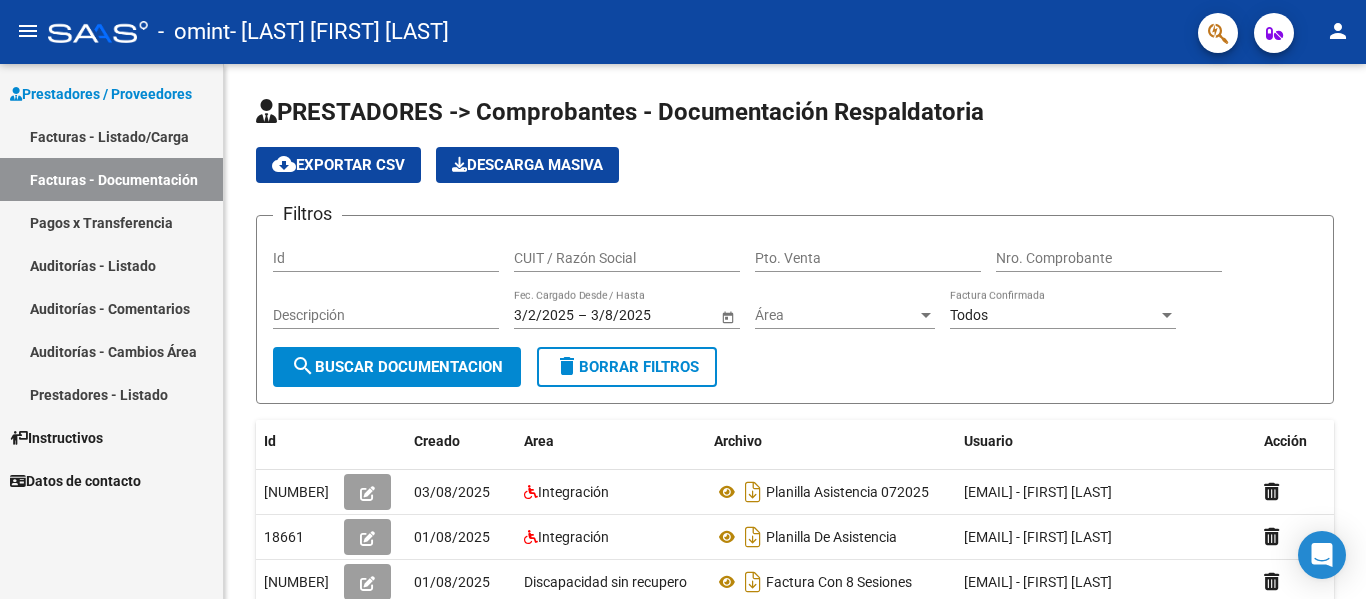 scroll, scrollTop: 0, scrollLeft: 0, axis: both 